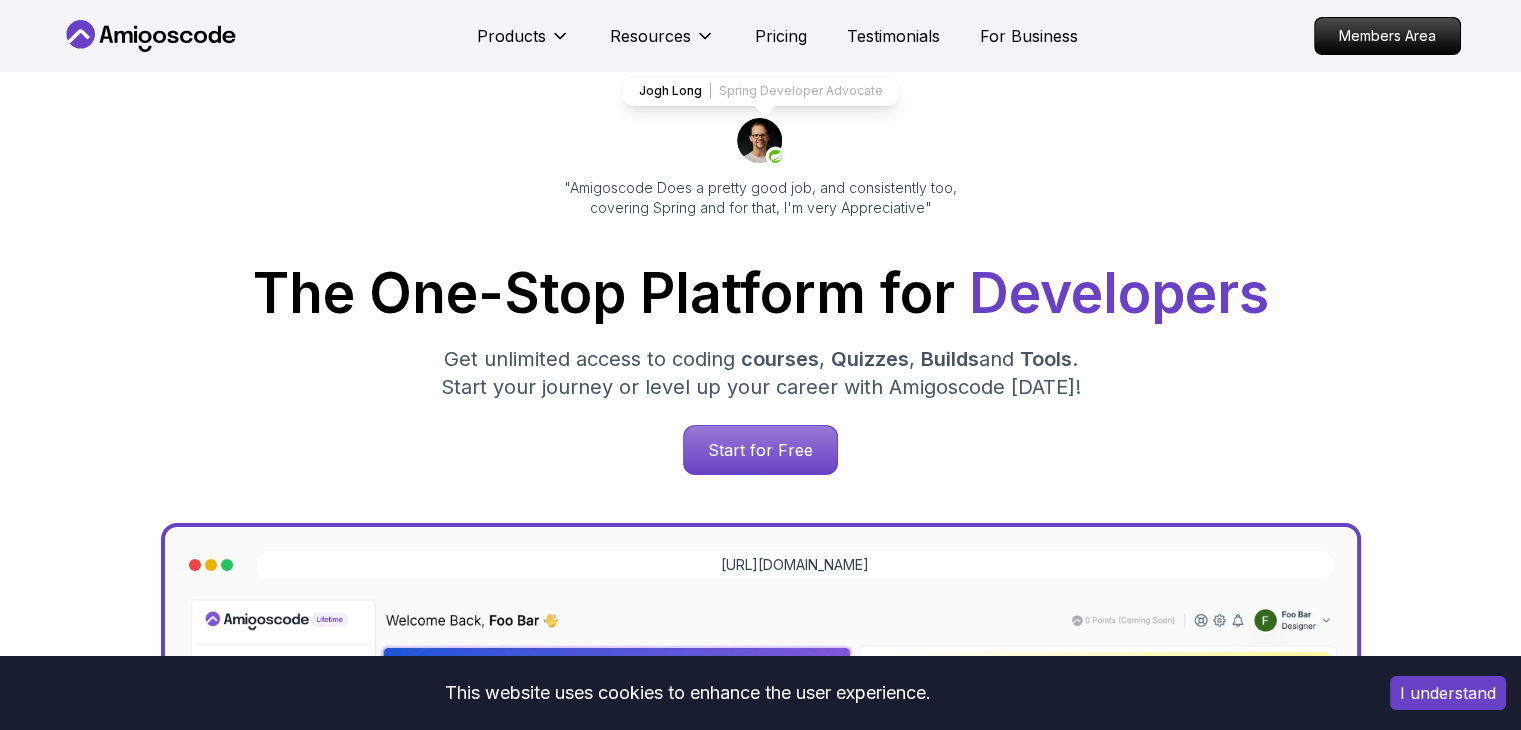 scroll, scrollTop: 0, scrollLeft: 0, axis: both 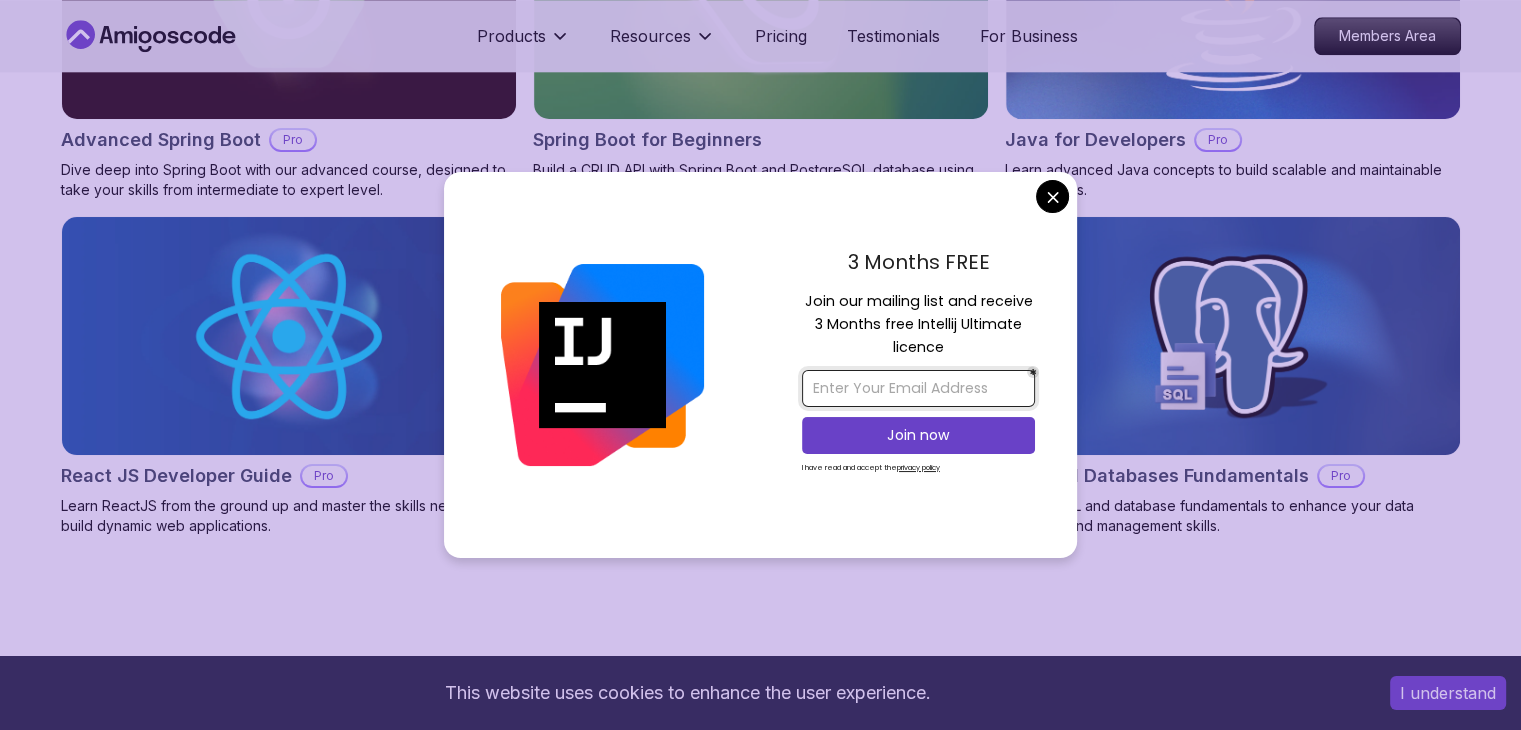 click at bounding box center [918, 388] 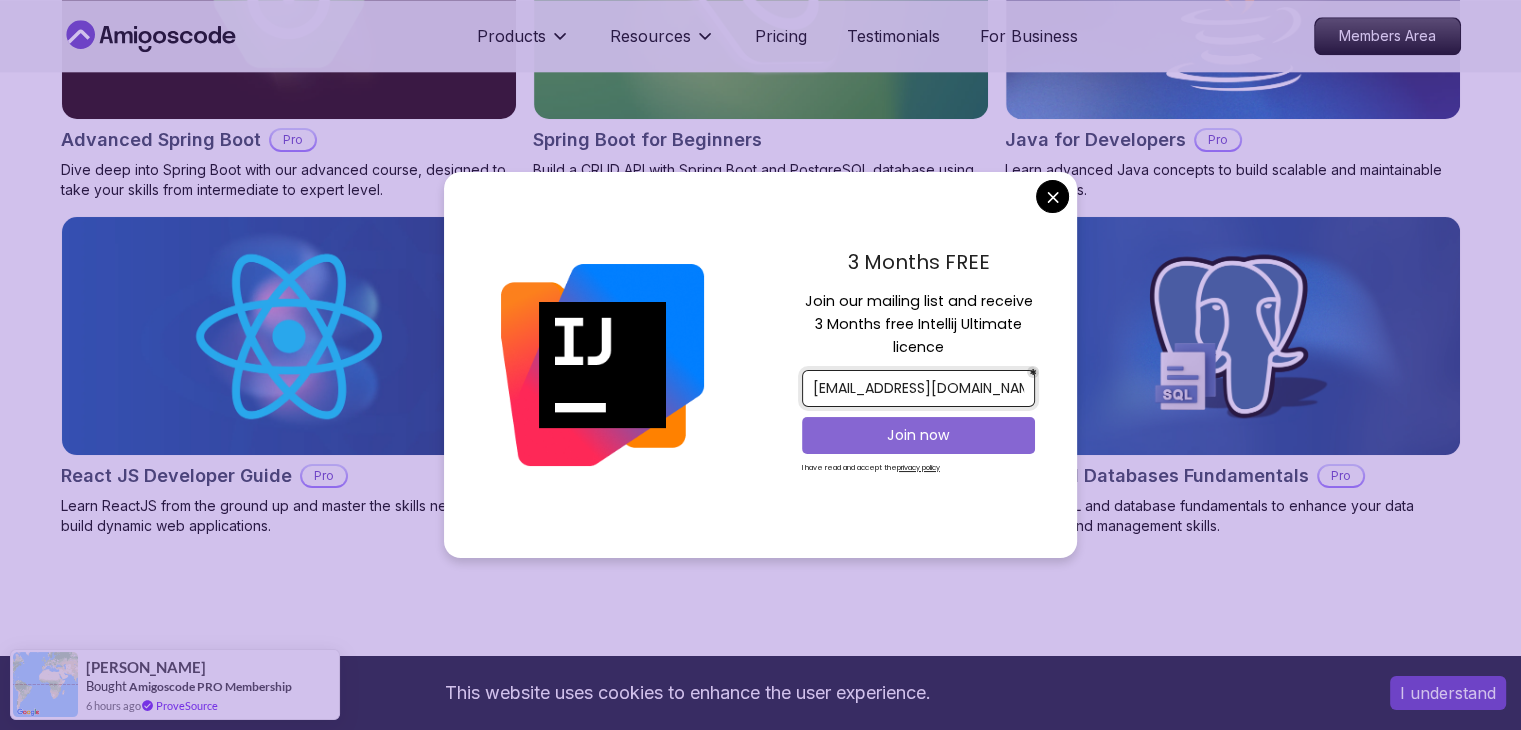 type on "priyavarshiniv04@gmail.com" 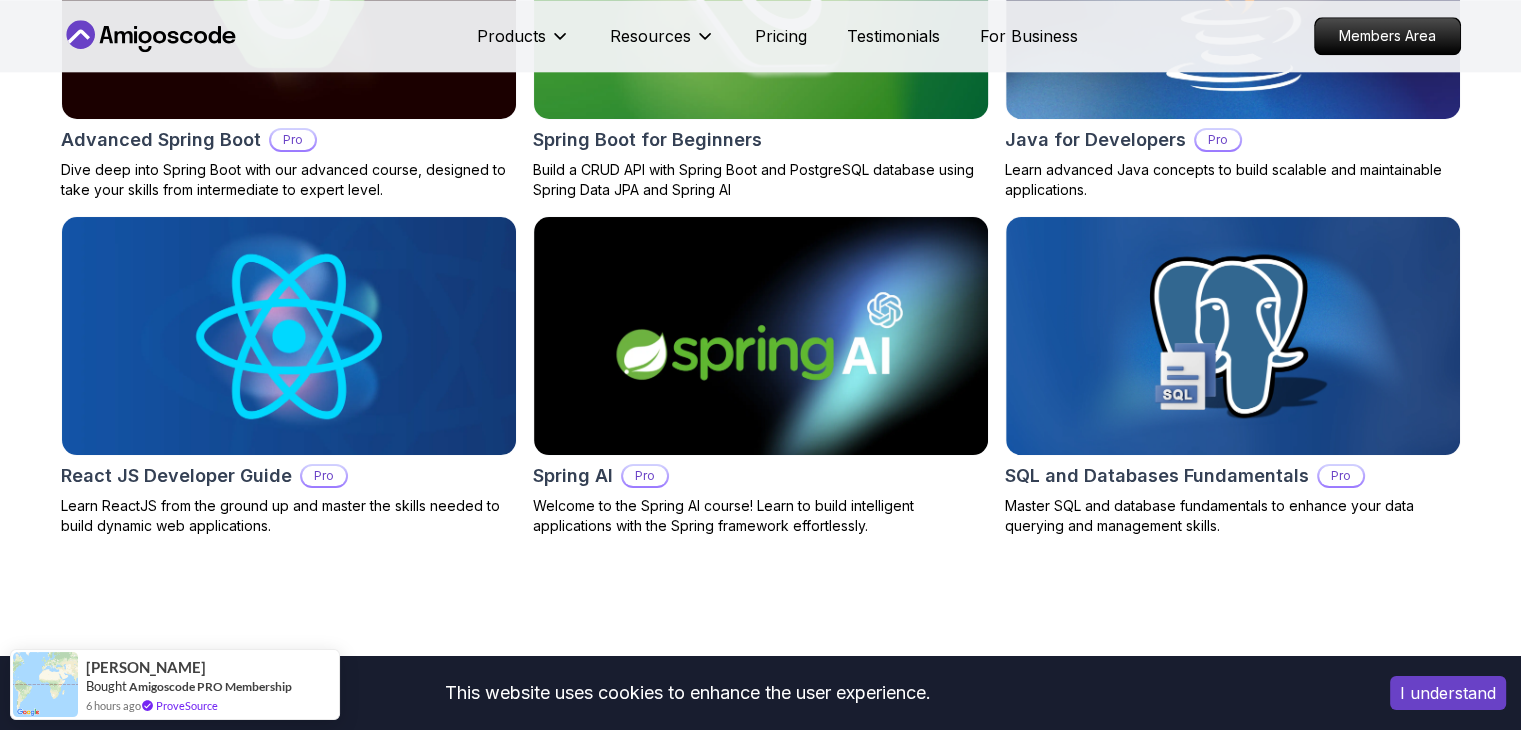 click on "This website uses cookies to enhance the user experience. I understand Products Resources Pricing Testimonials For Business Members Area Products Resources Pricing Testimonials For Business Members Area Jogh Long Spring Developer Advocate "Amigoscode Does a pretty good job, and consistently too, covering Spring and for that, I'm very Appreciative" The One-Stop Platform for   Developers Get unlimited access to coding   courses ,   Quizzes ,   Builds  and   Tools . Start your journey or level up your career with Amigoscode today! Start for Free https://amigoscode.com/dashboard OUR AMIGO STUDENTS WORK IN TOP COMPANIES Courses Builds Discover Amigoscode's Latest   Premium Courses! Get unlimited access to coding   courses ,   Quizzes ,   Builds  and   Tools . Start your journey or level up your career with Amigoscode today! Browse all  courses Advanced Spring Boot Pro Dive deep into Spring Boot with our advanced course, designed to take your skills from intermediate to expert level. NEW Spring Boot for Beginners" at bounding box center [760, 3513] 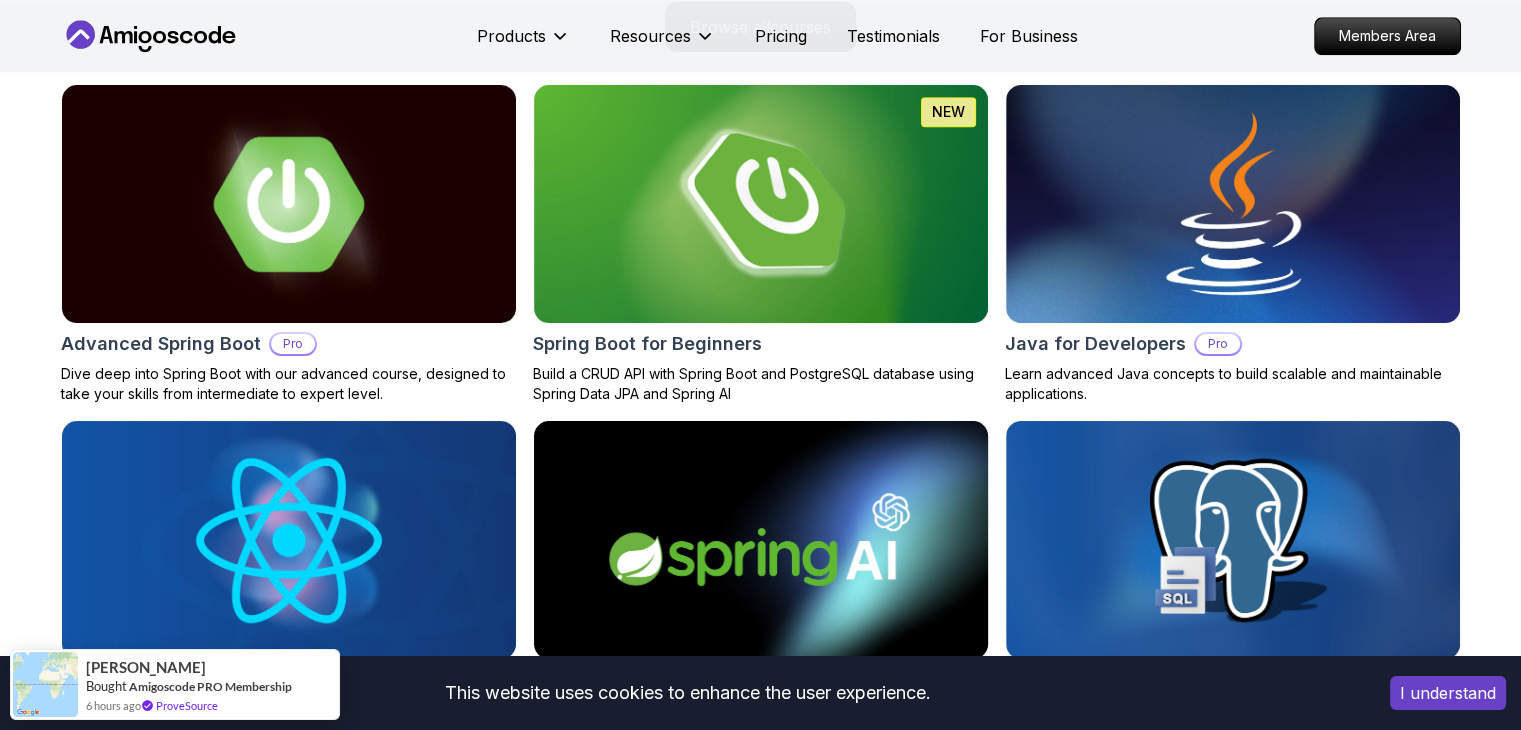 scroll, scrollTop: 2086, scrollLeft: 0, axis: vertical 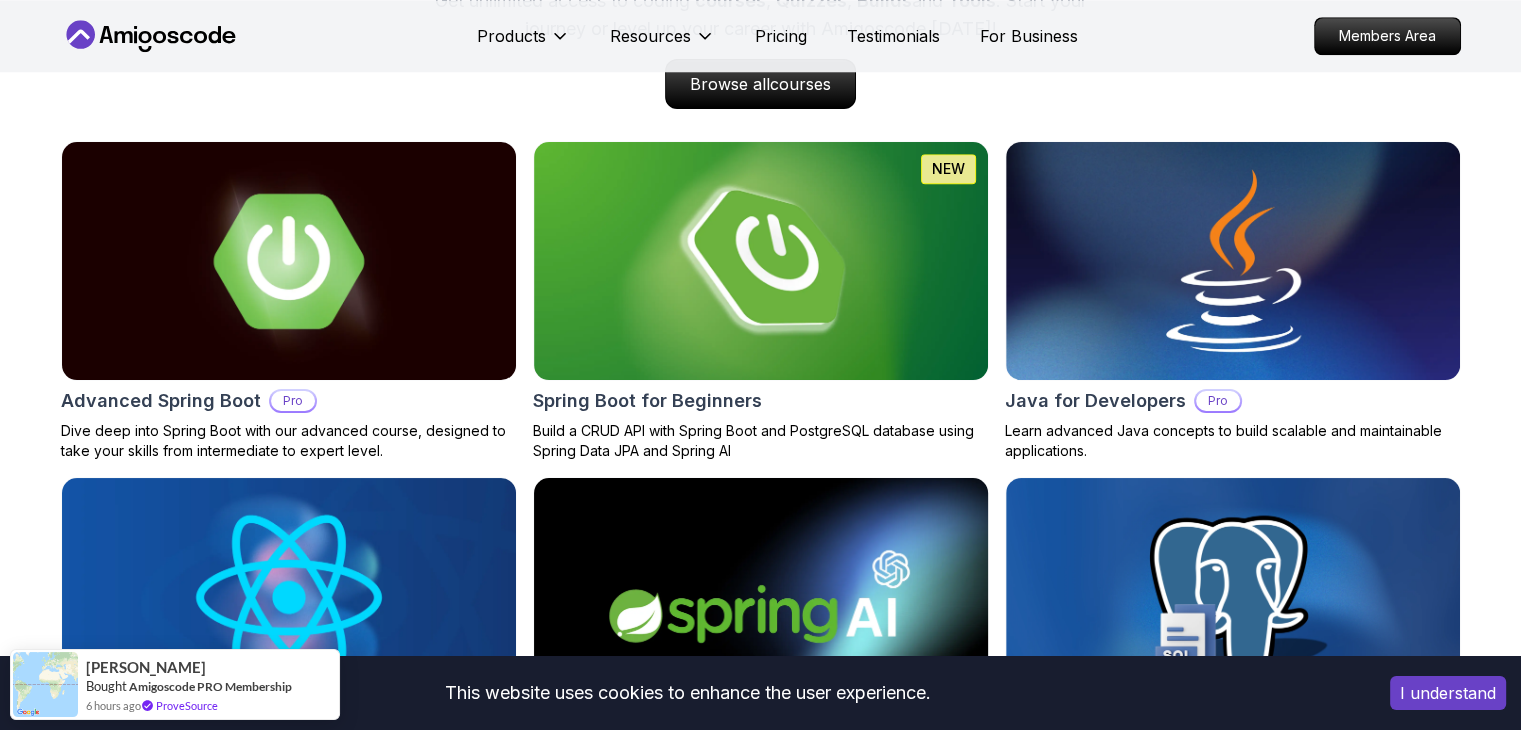 click at bounding box center [761, 261] 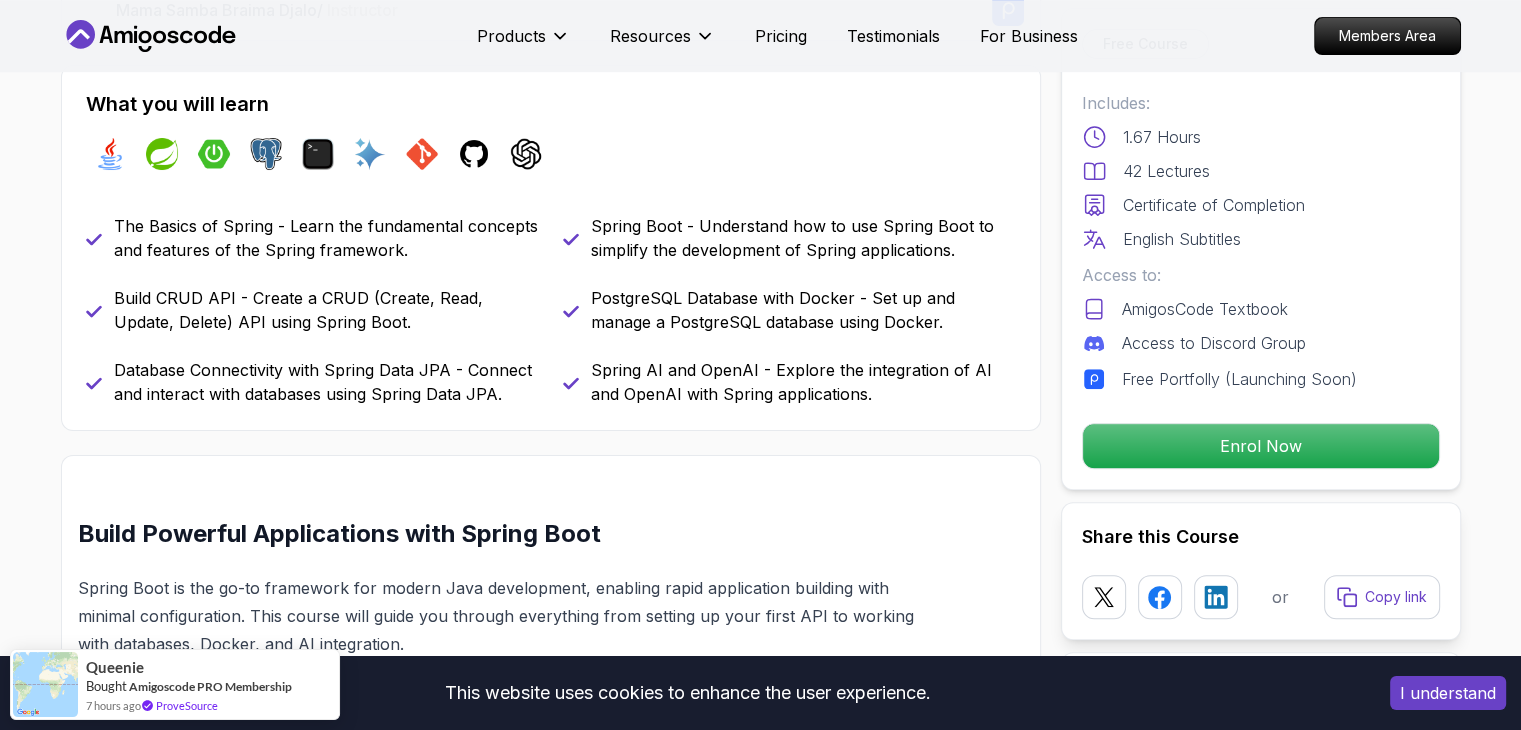 scroll, scrollTop: 854, scrollLeft: 0, axis: vertical 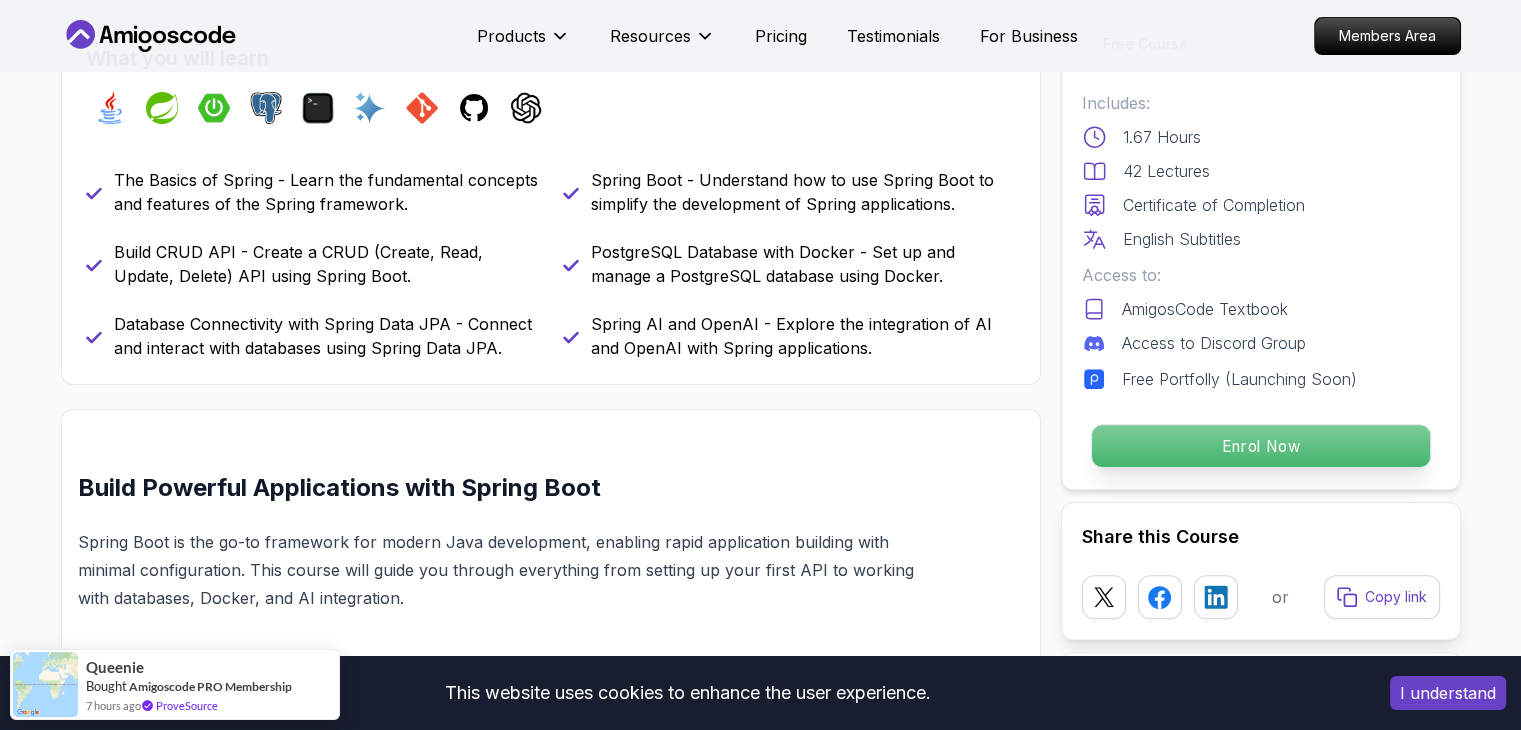 click on "Enrol Now" at bounding box center (1260, 446) 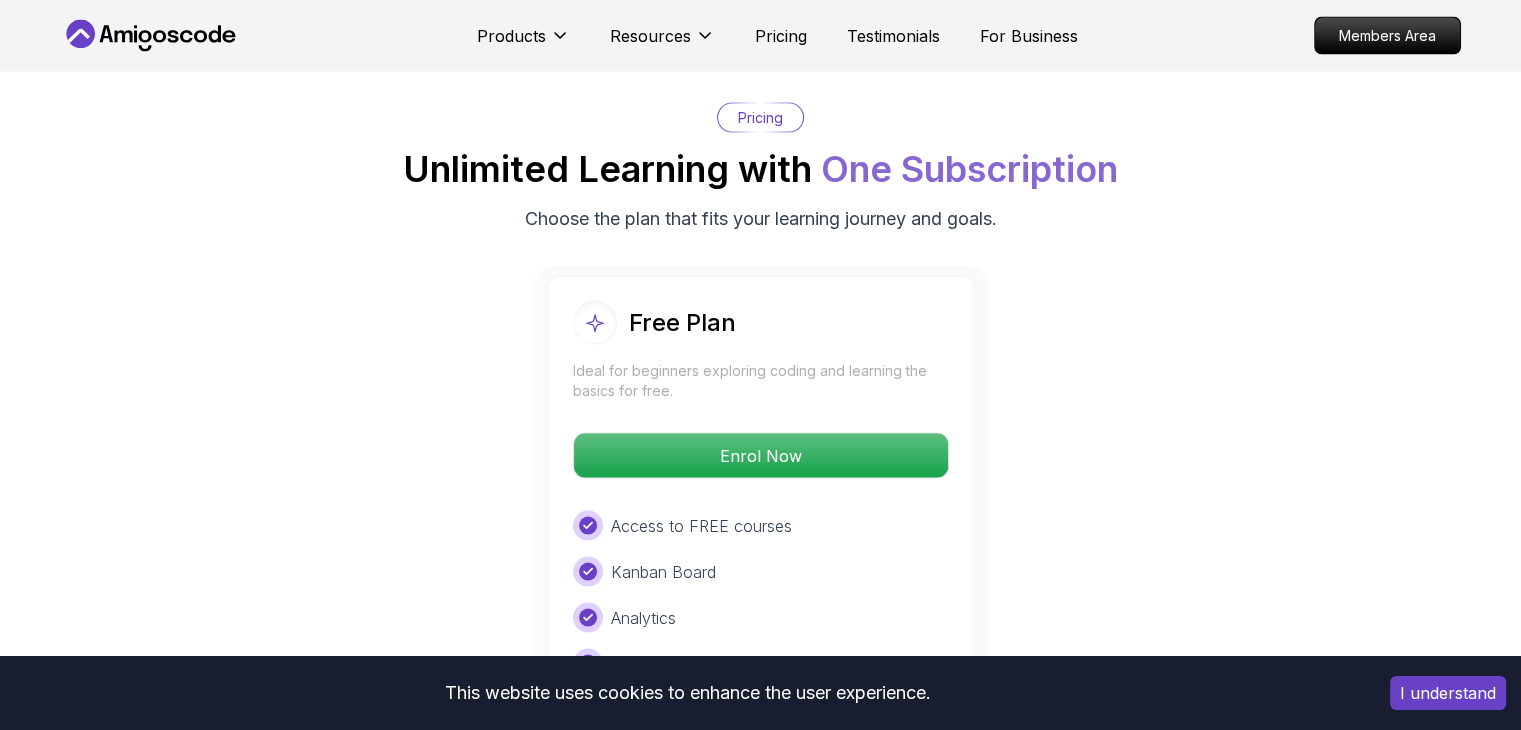 scroll, scrollTop: 3977, scrollLeft: 0, axis: vertical 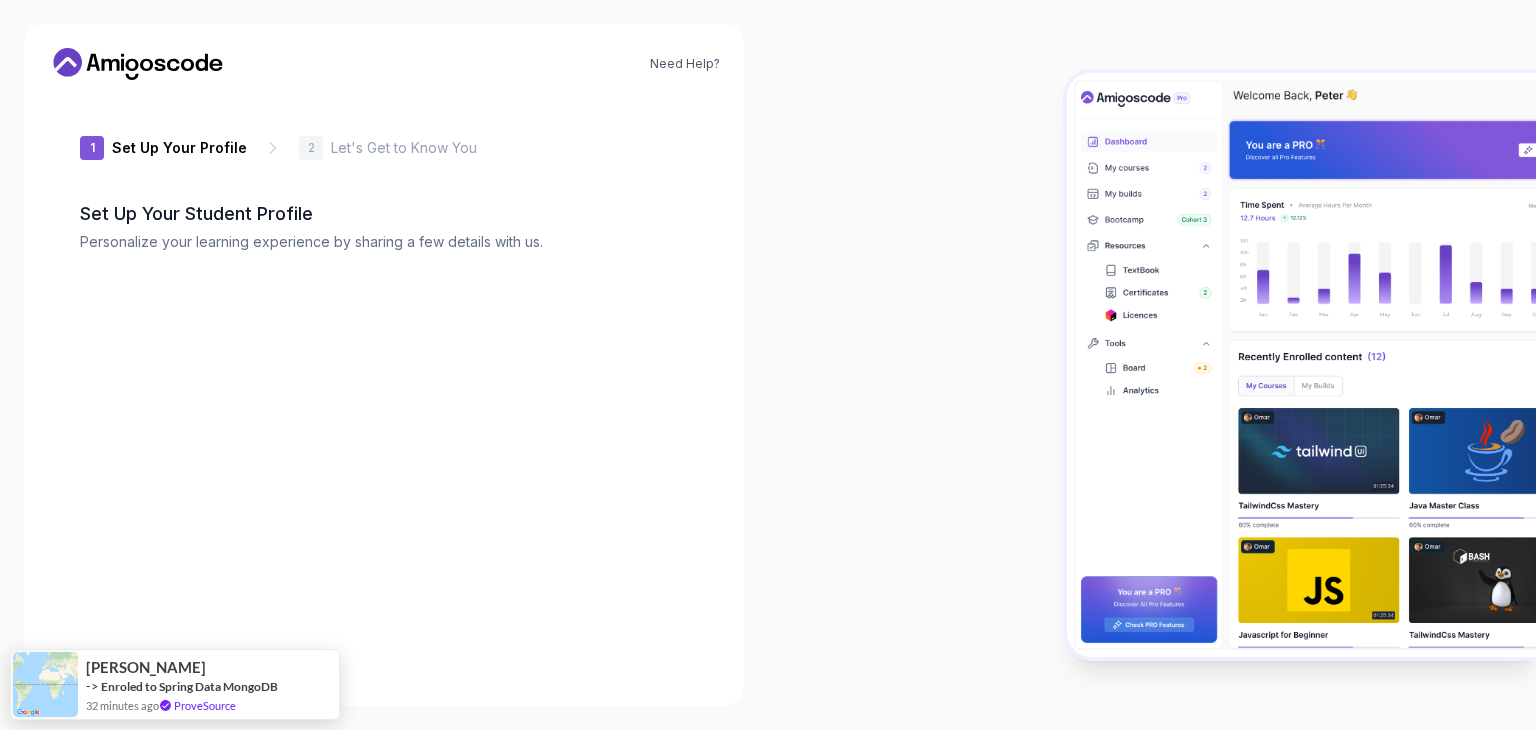 type on "swiftotter28237" 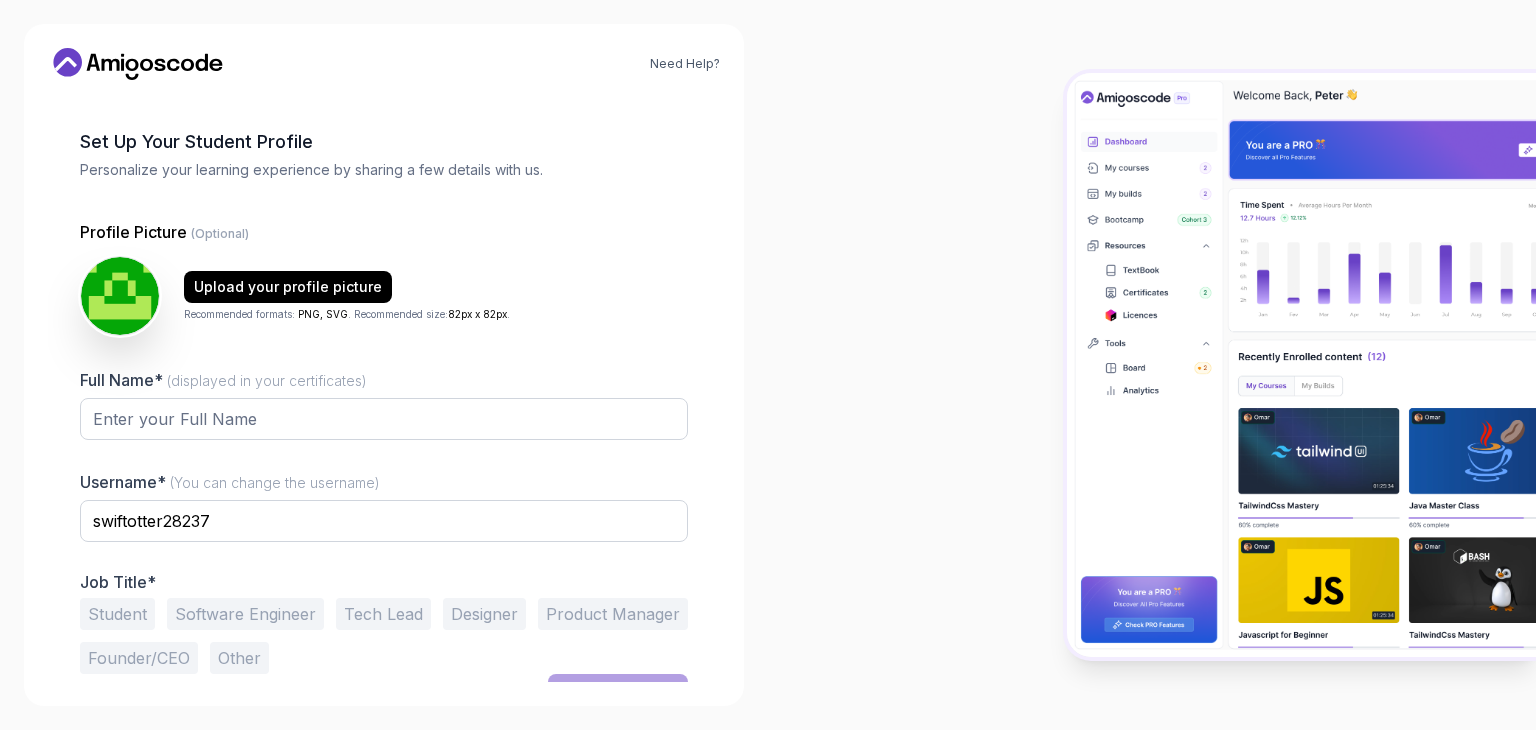 scroll, scrollTop: 104, scrollLeft: 0, axis: vertical 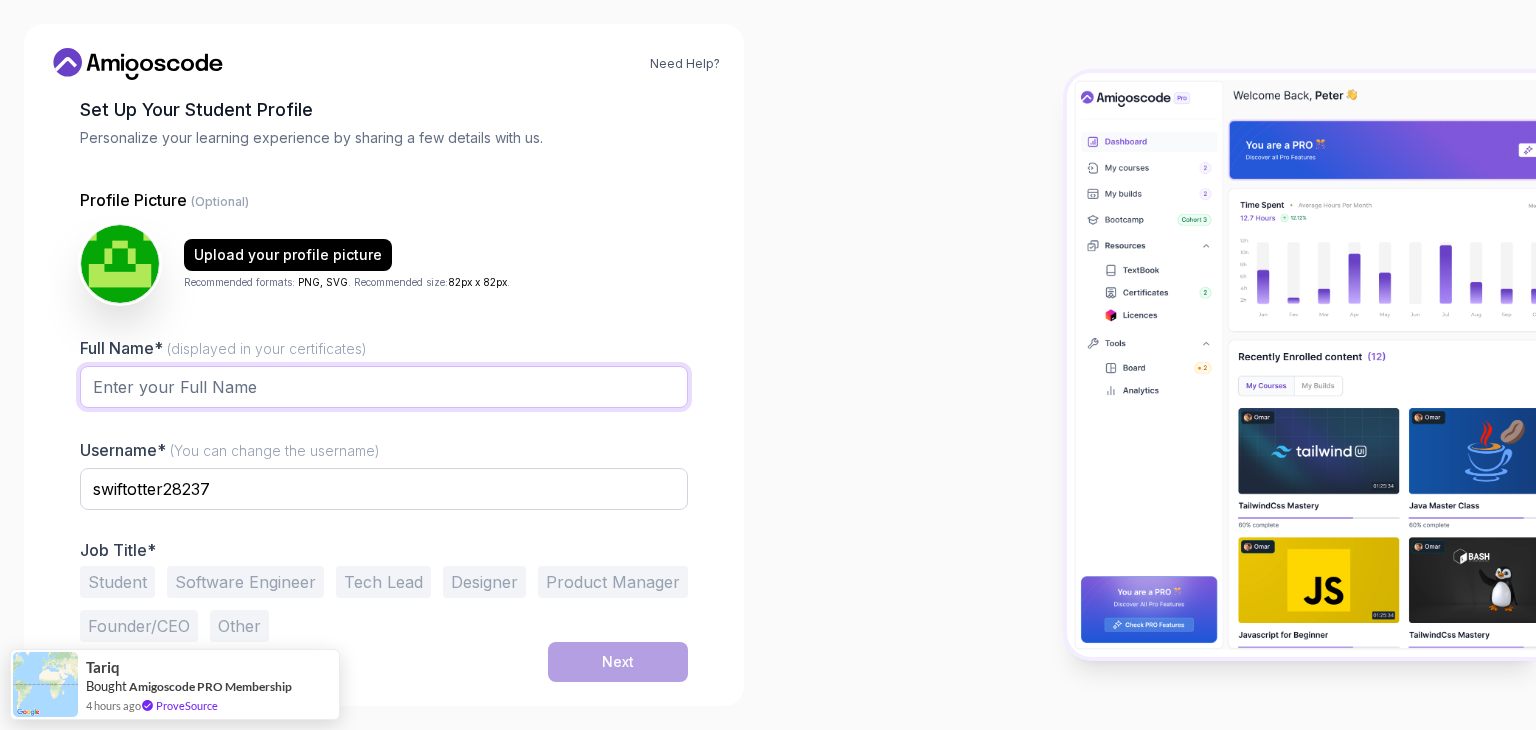 click on "Full Name*   (displayed in your certificates)" at bounding box center [384, 387] 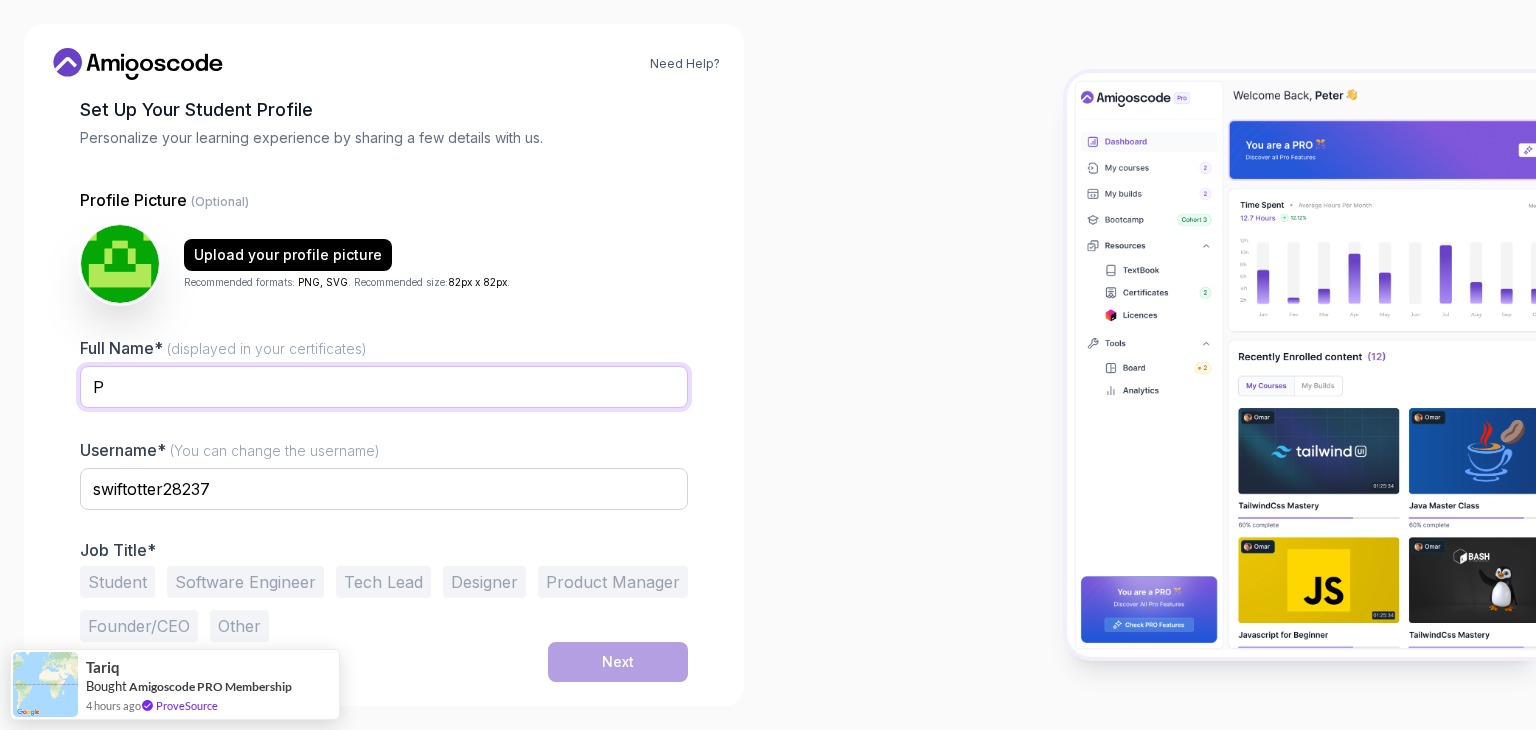 type on "PRIYAVARSHINI V" 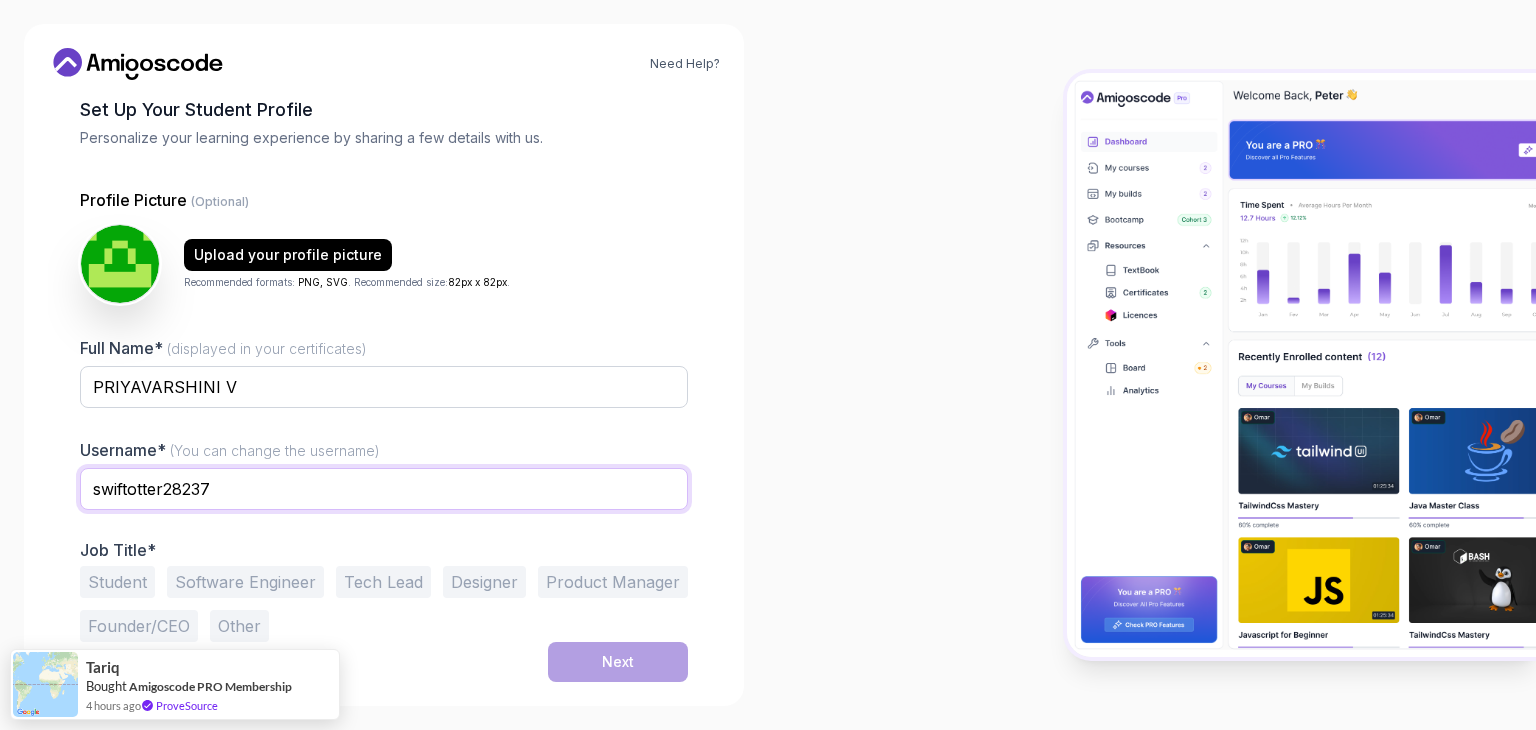 click on "swiftotter28237" at bounding box center (384, 489) 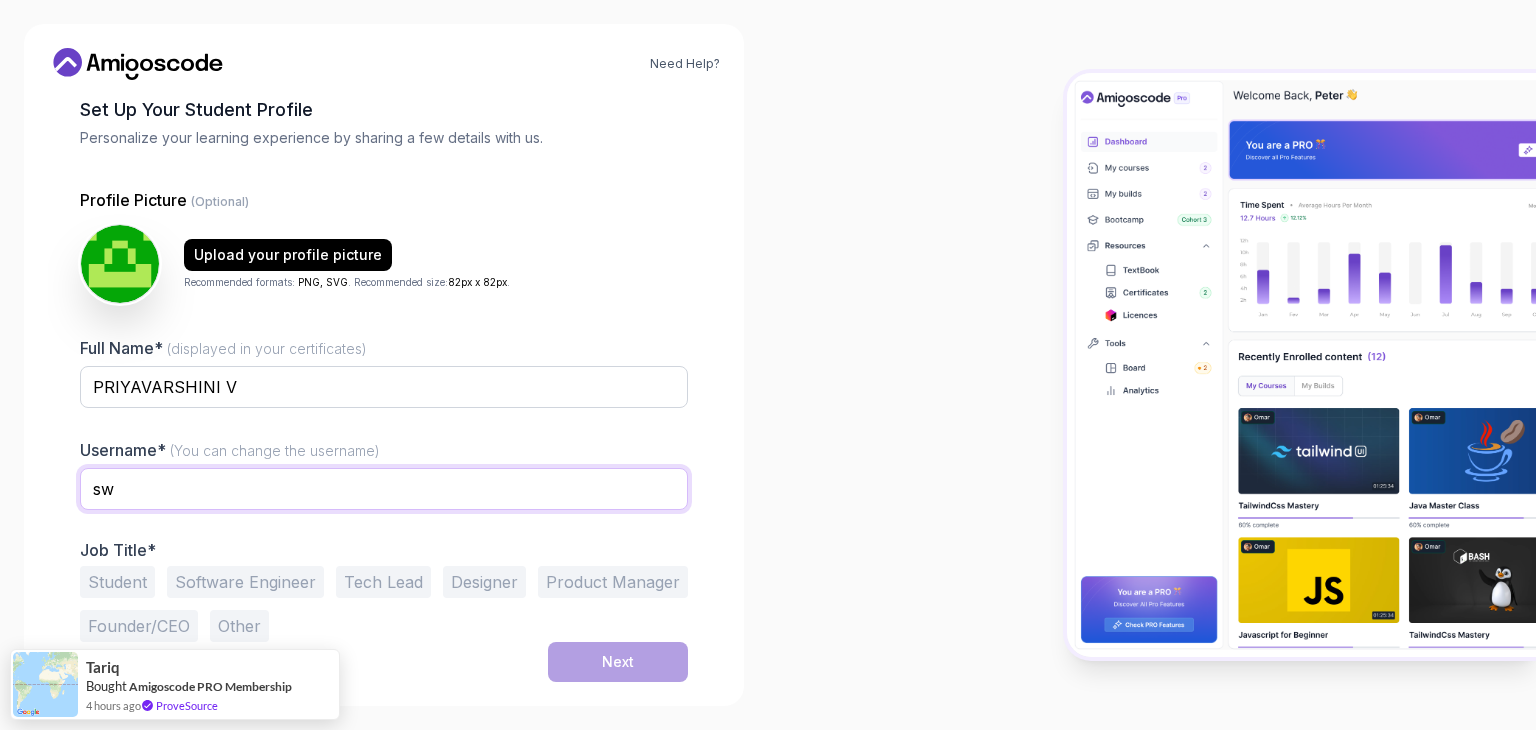 type on "s" 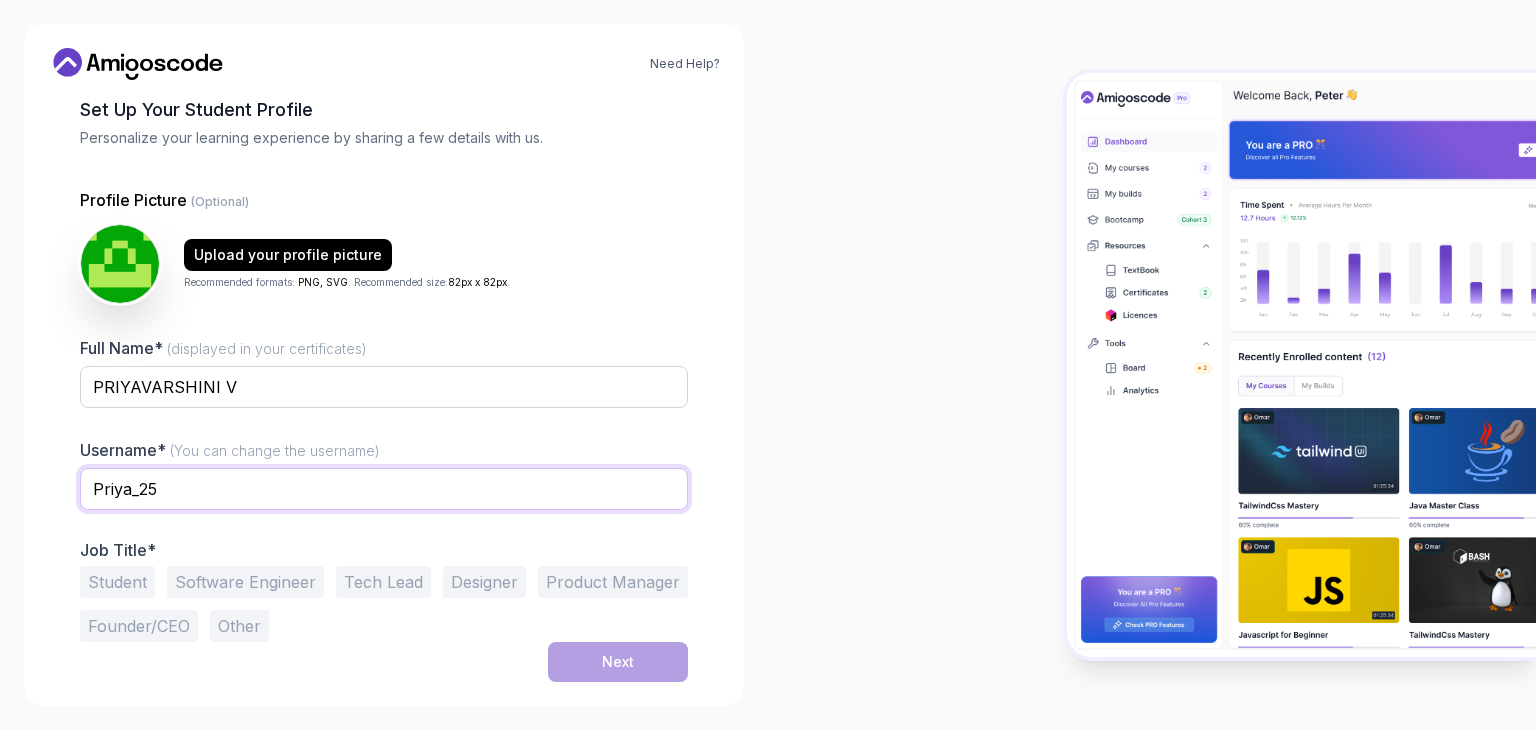 type on "Priya_25" 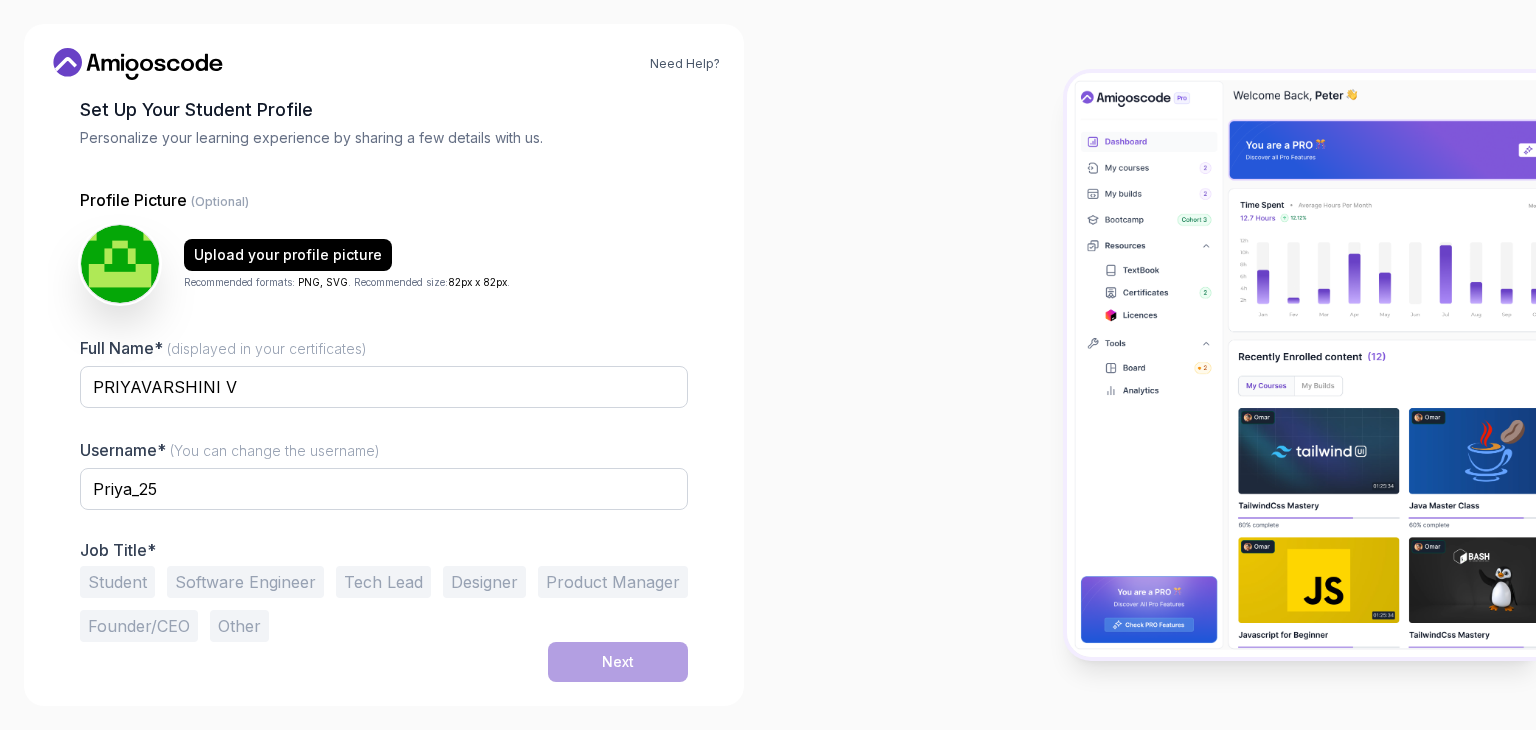 click on "Student" at bounding box center (117, 582) 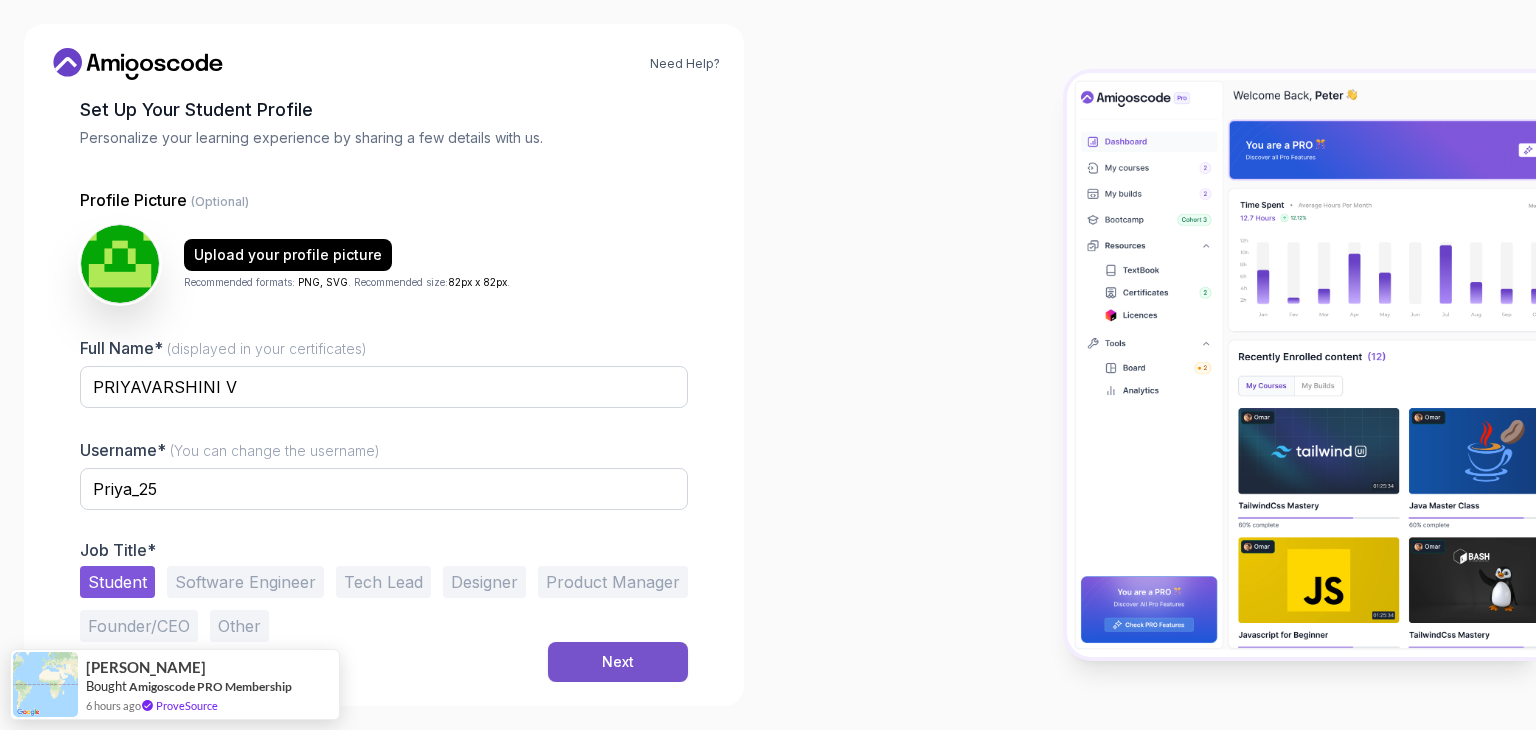 click on "Next" at bounding box center (618, 662) 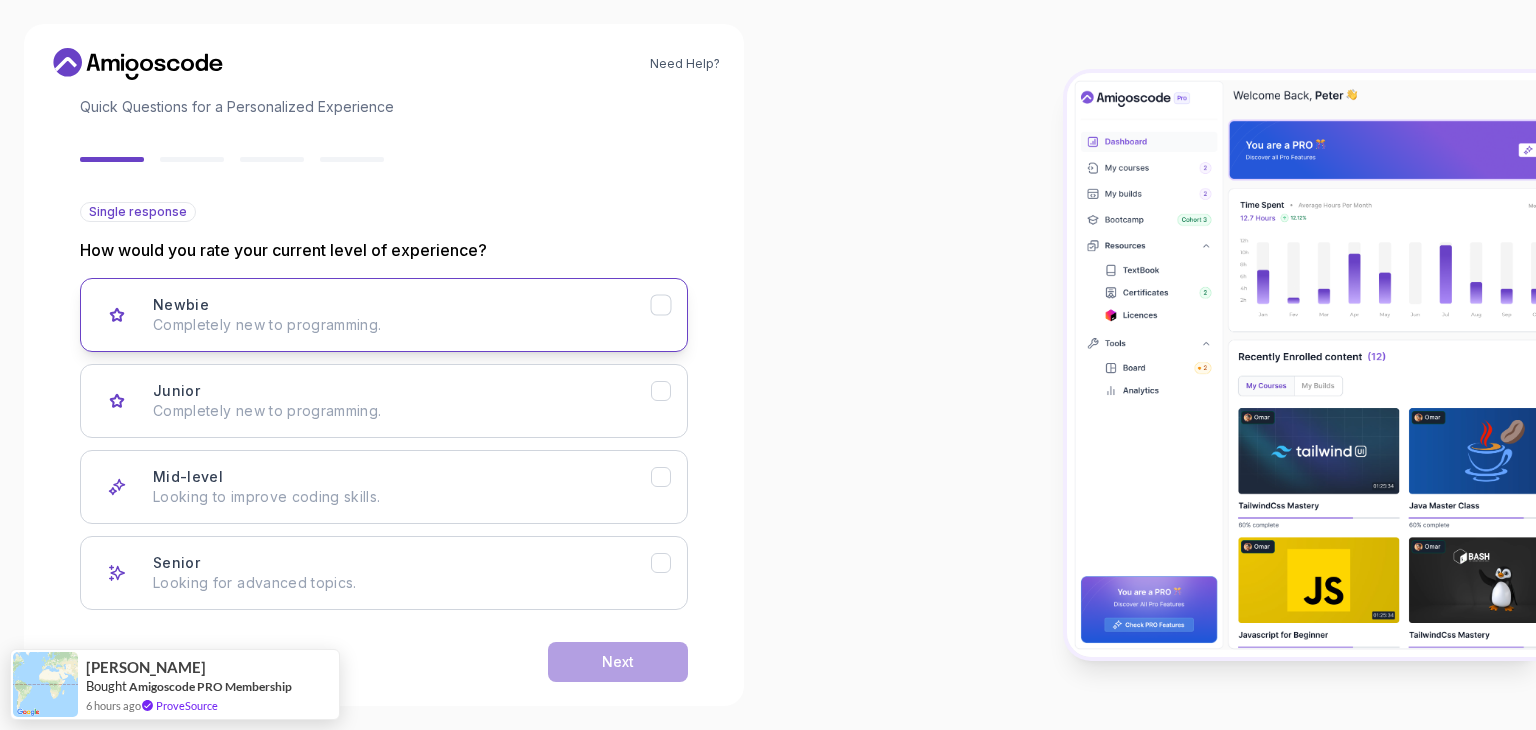 scroll, scrollTop: 165, scrollLeft: 0, axis: vertical 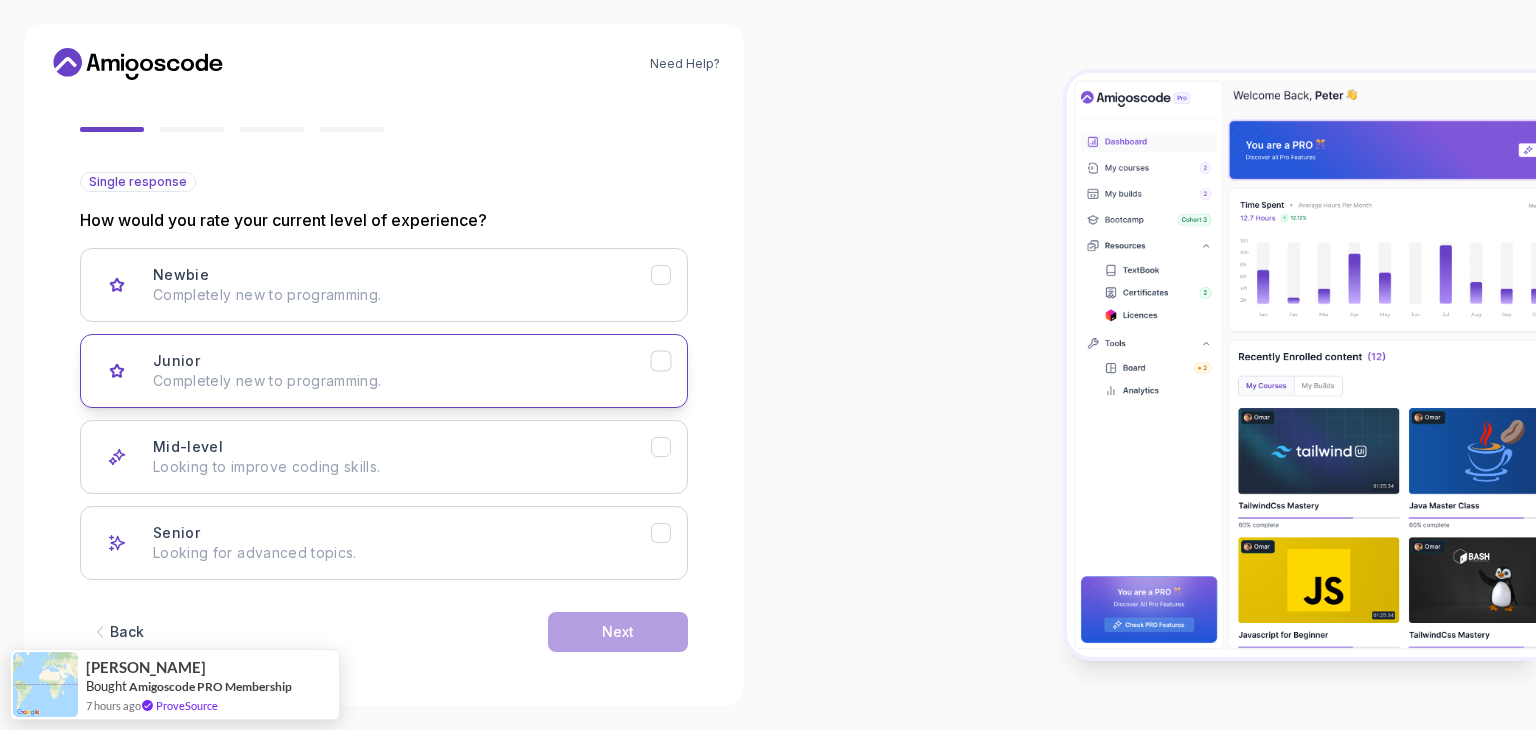 click on "Junior Completely new to programming." at bounding box center [402, 371] 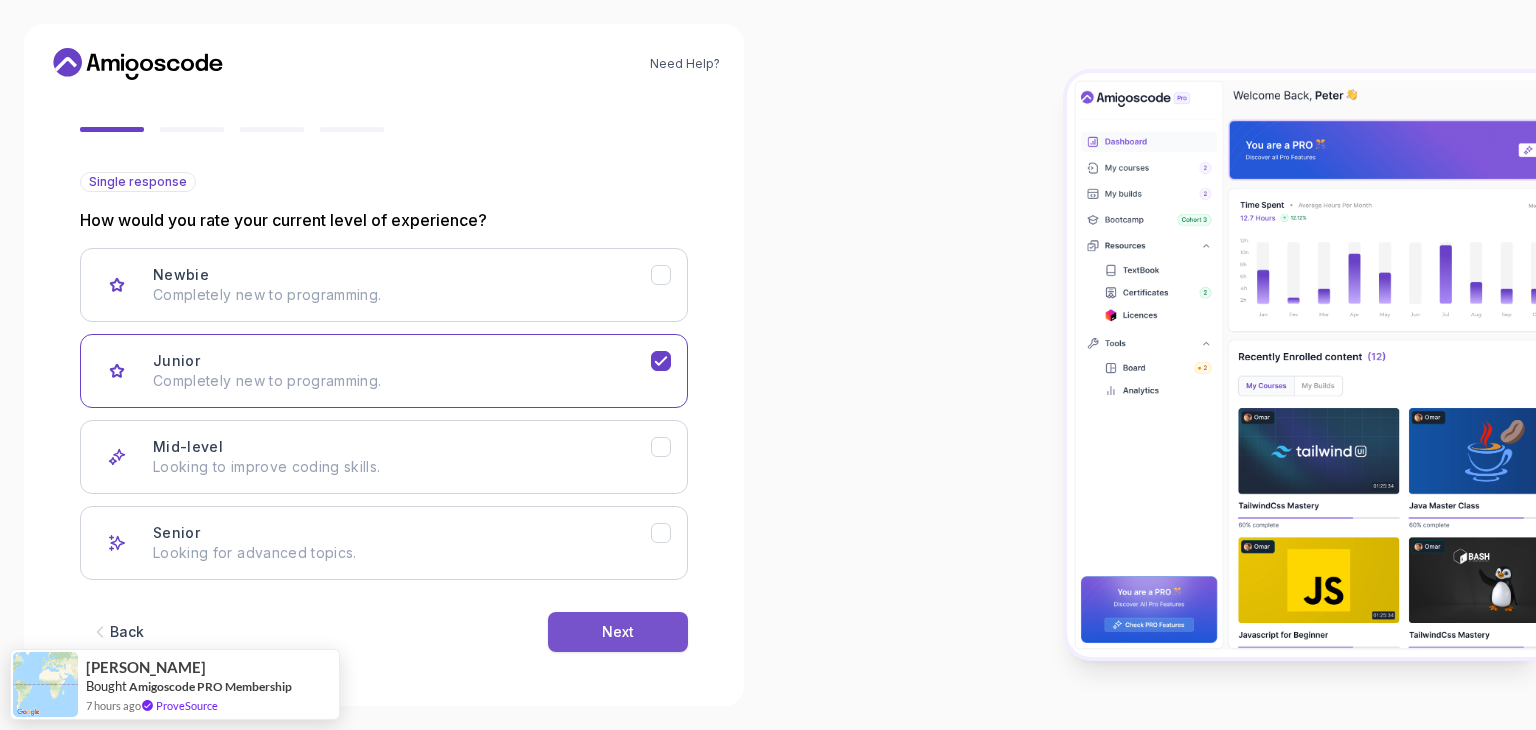 click on "Next" at bounding box center [618, 632] 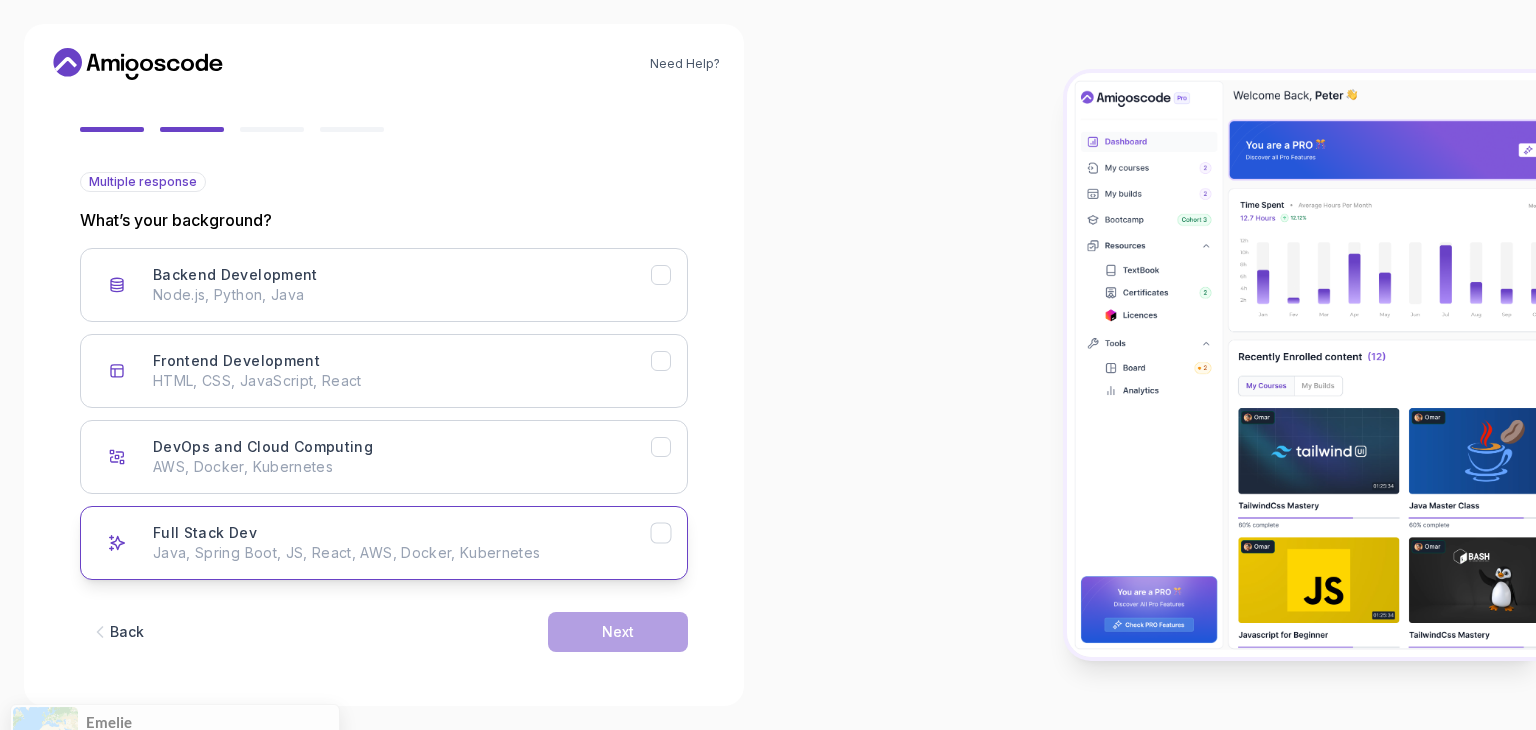 click on "Full Stack Dev Java, Spring Boot, JS, React, AWS, Docker, Kubernetes" at bounding box center (402, 543) 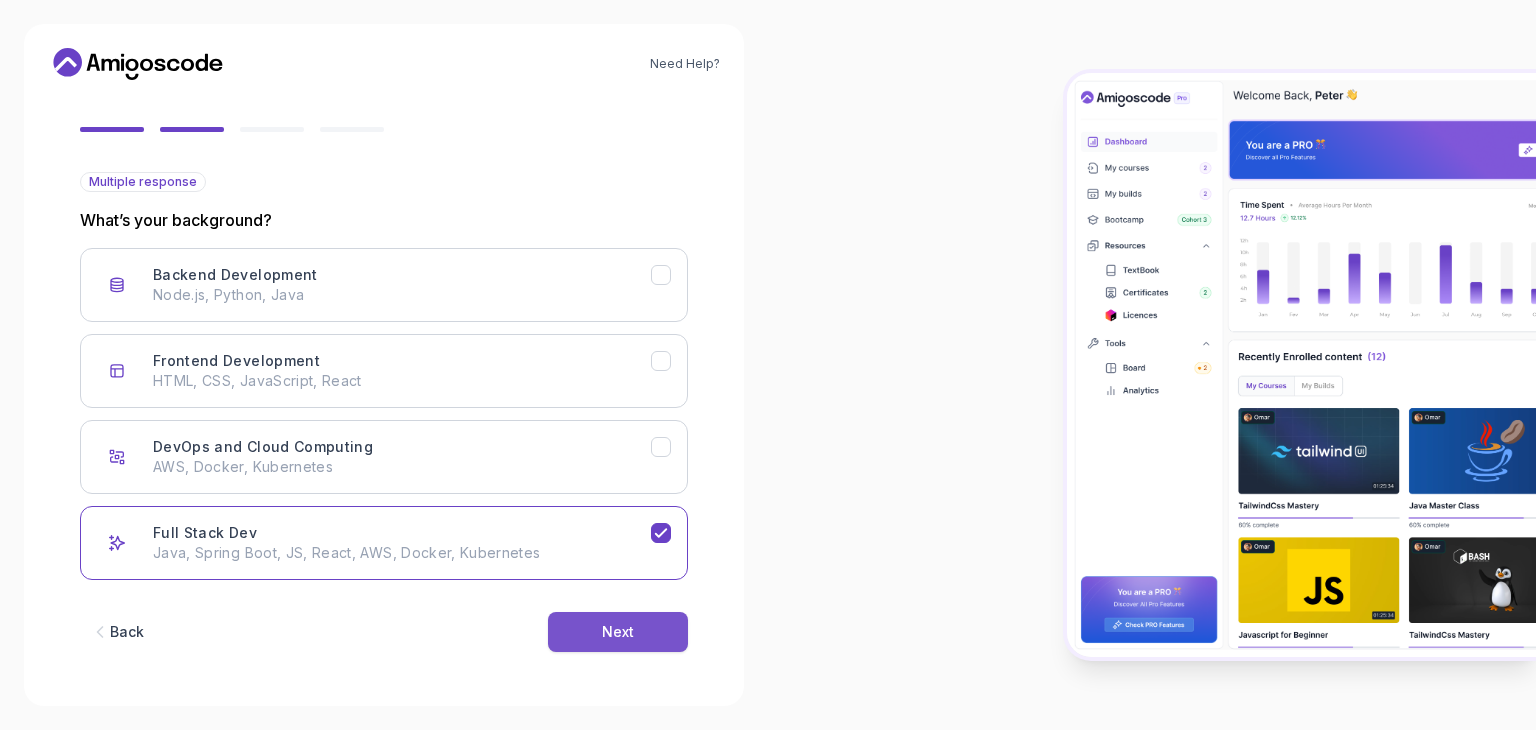 click on "Next" at bounding box center [618, 632] 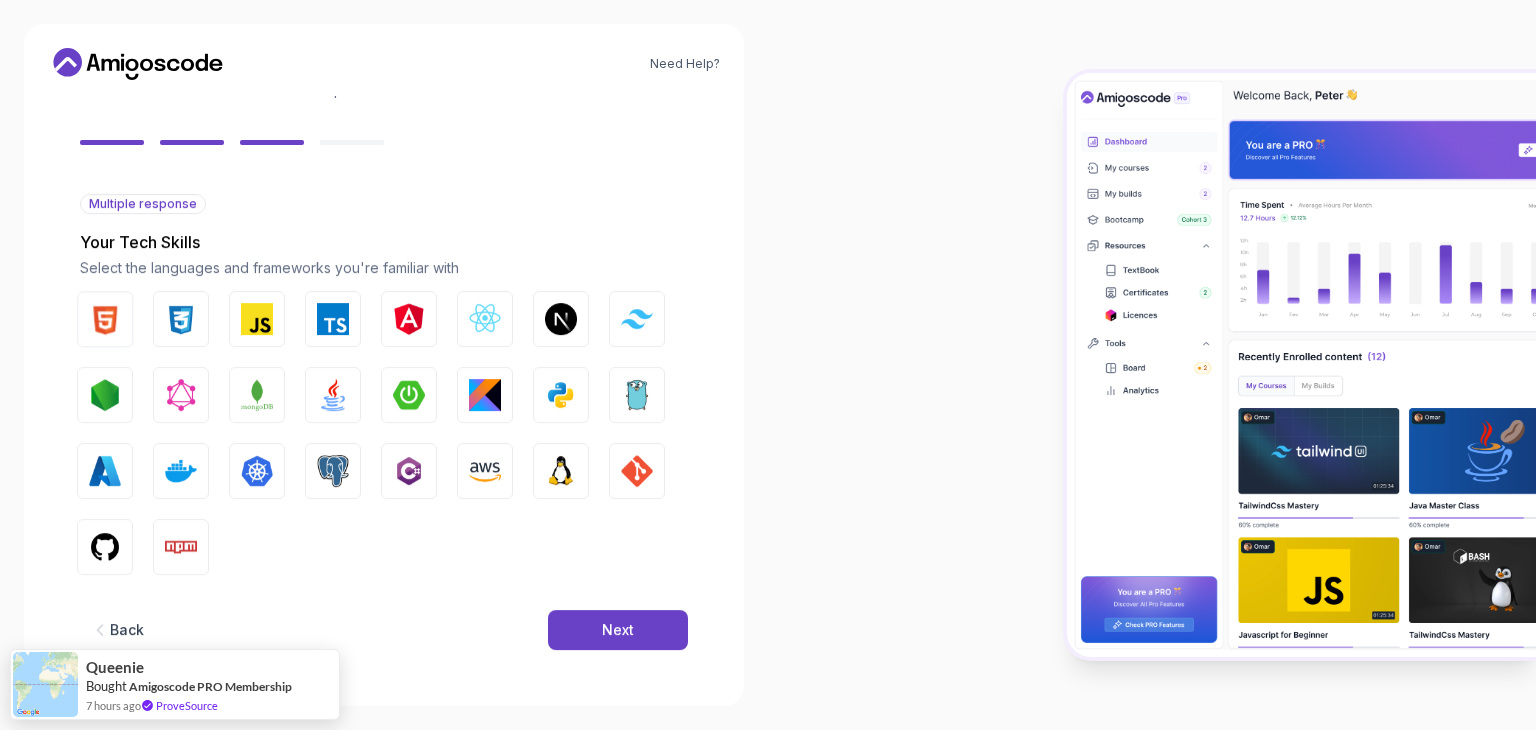scroll, scrollTop: 143, scrollLeft: 0, axis: vertical 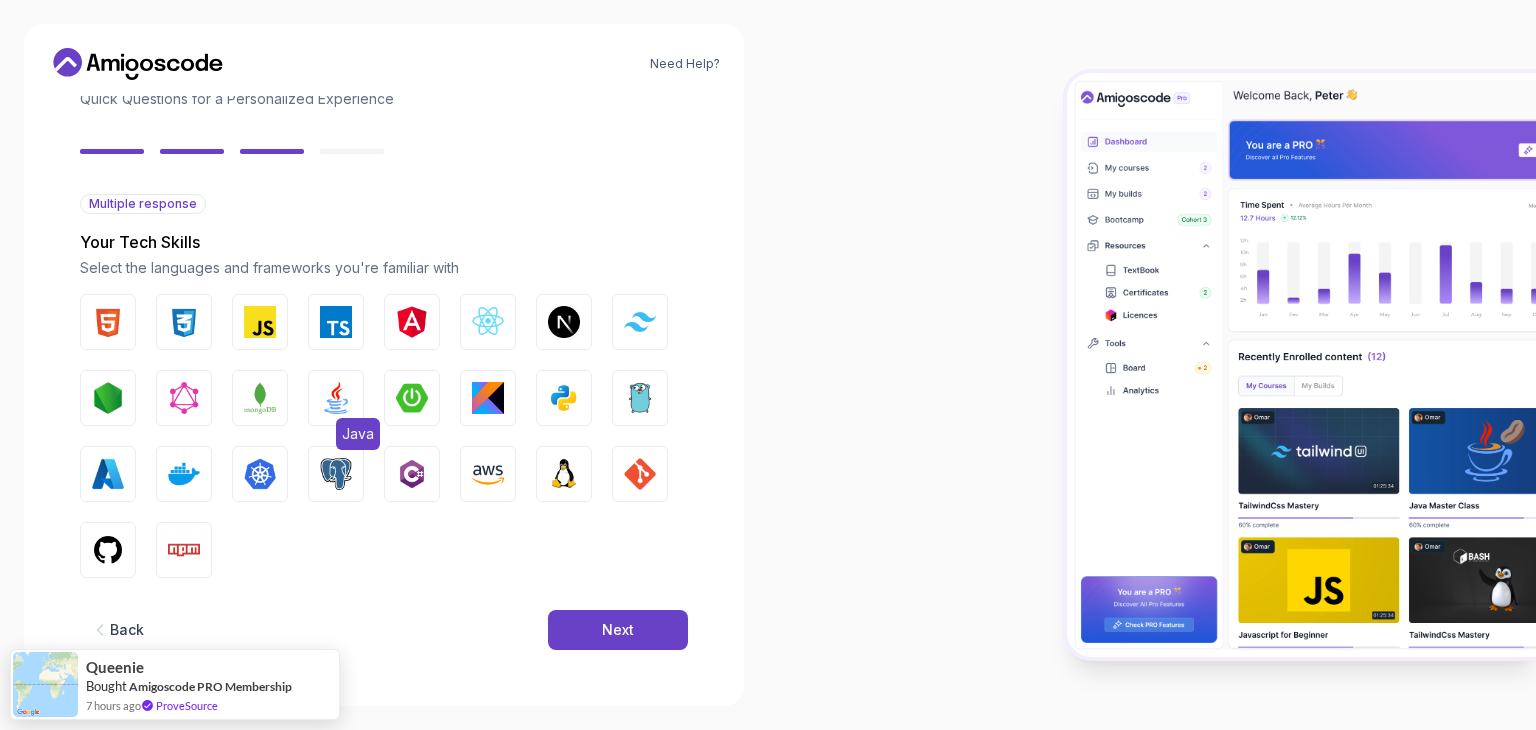 click at bounding box center (336, 398) 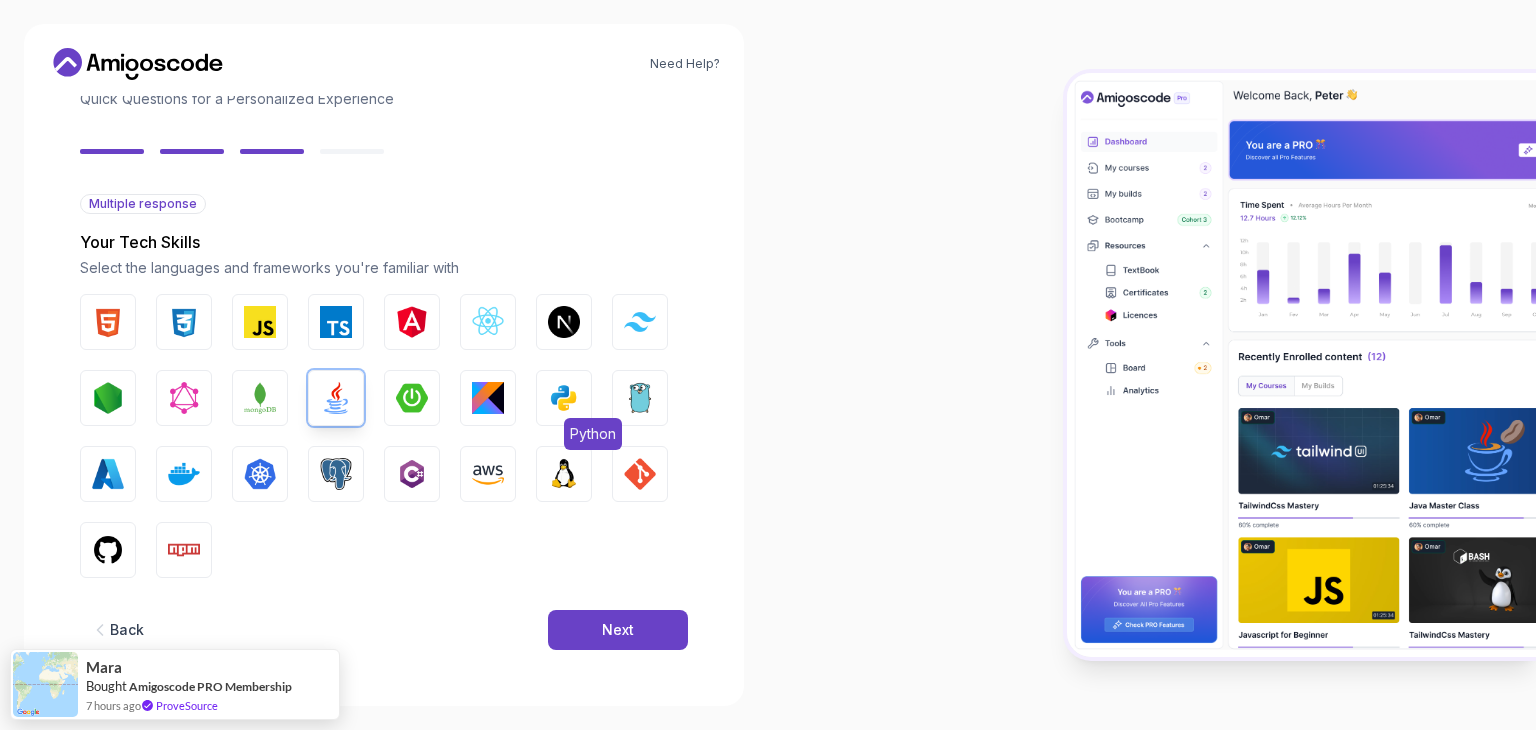 click on "Python" at bounding box center (564, 398) 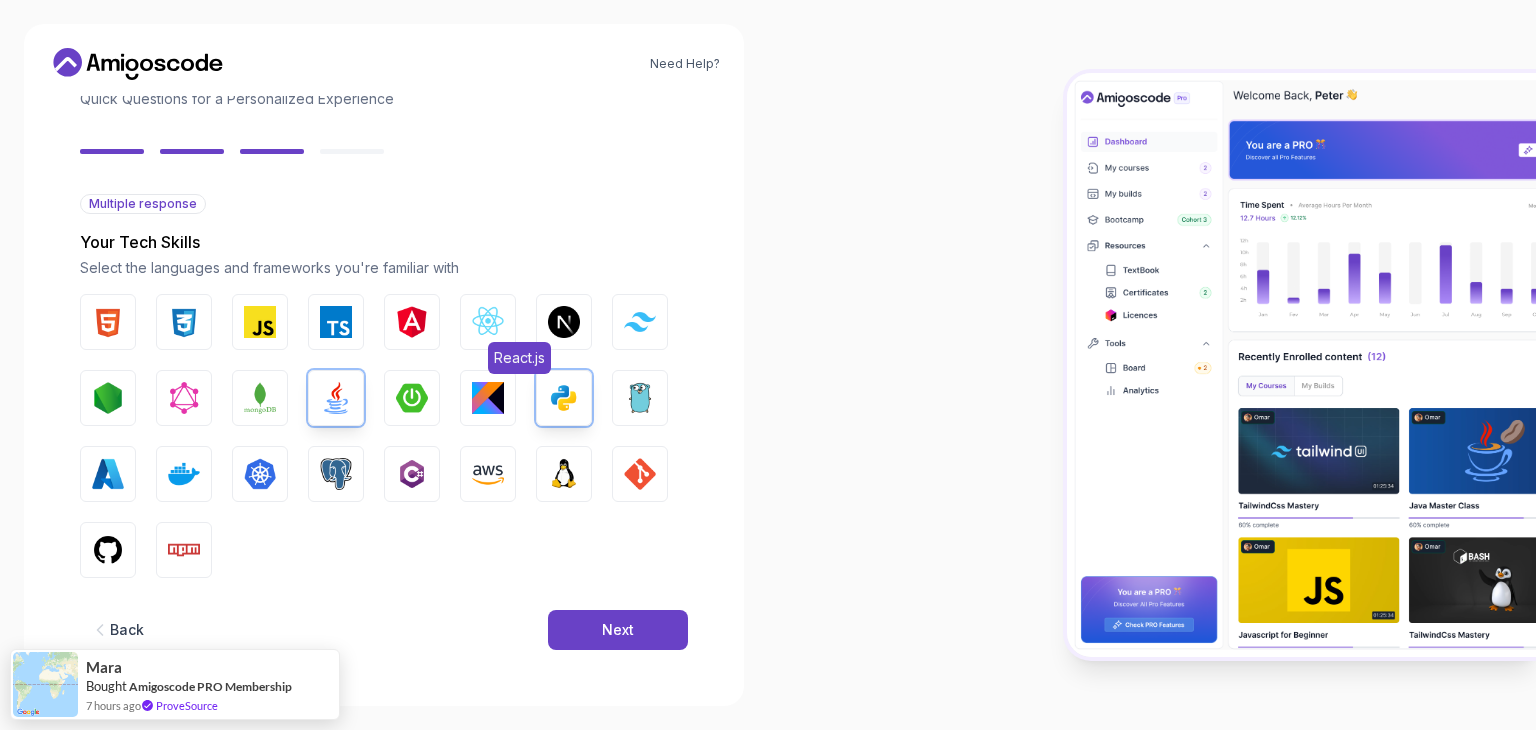 click at bounding box center (488, 322) 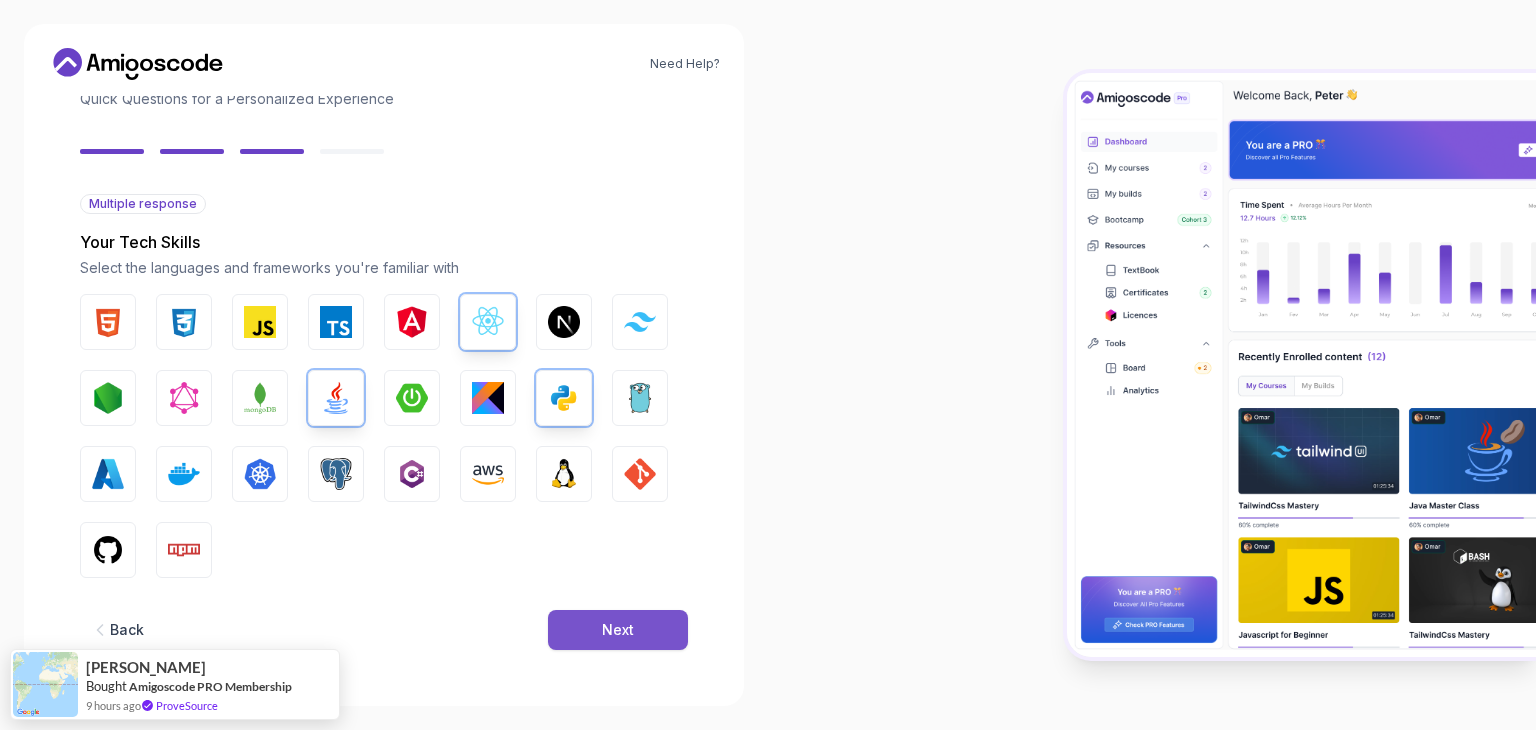 click on "Next" at bounding box center [618, 630] 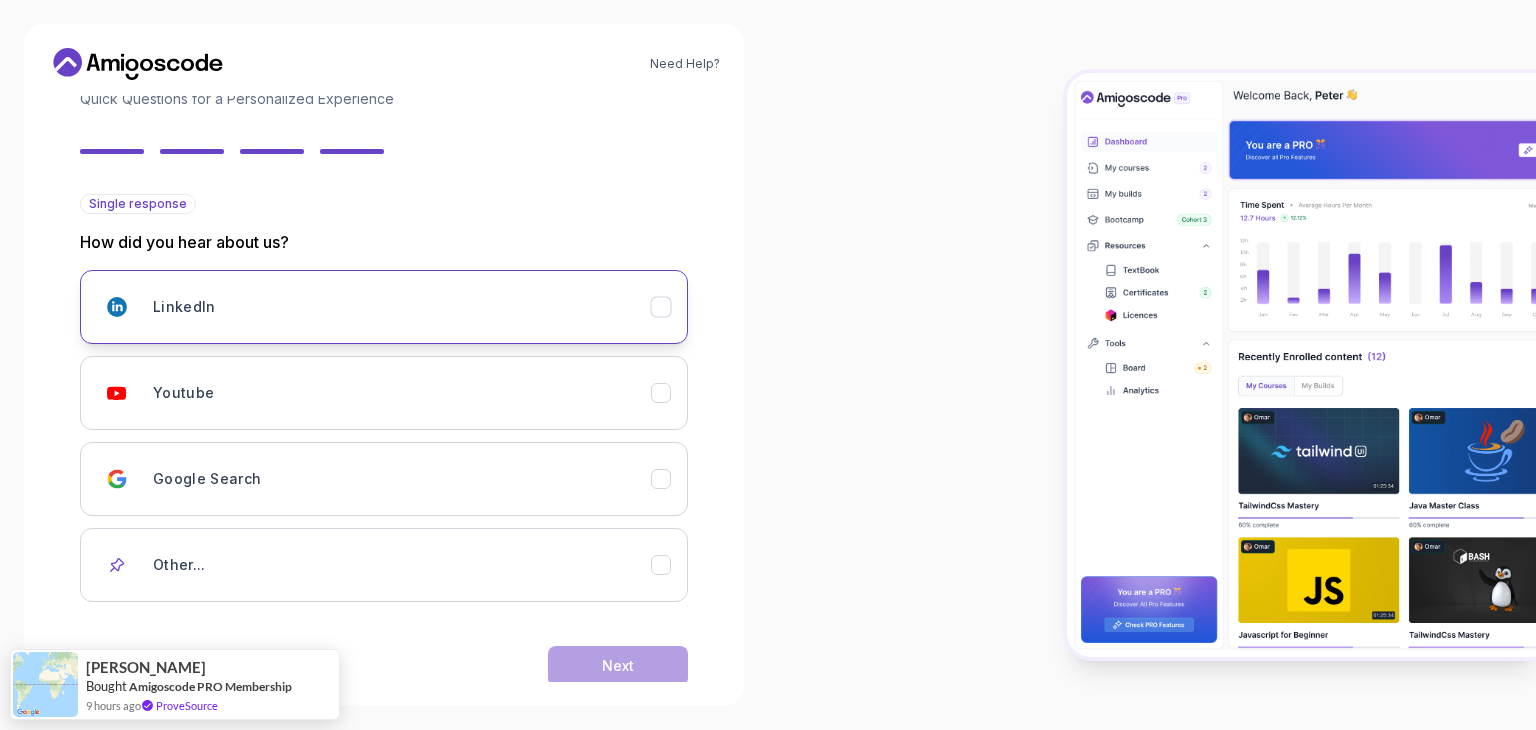 scroll, scrollTop: 177, scrollLeft: 0, axis: vertical 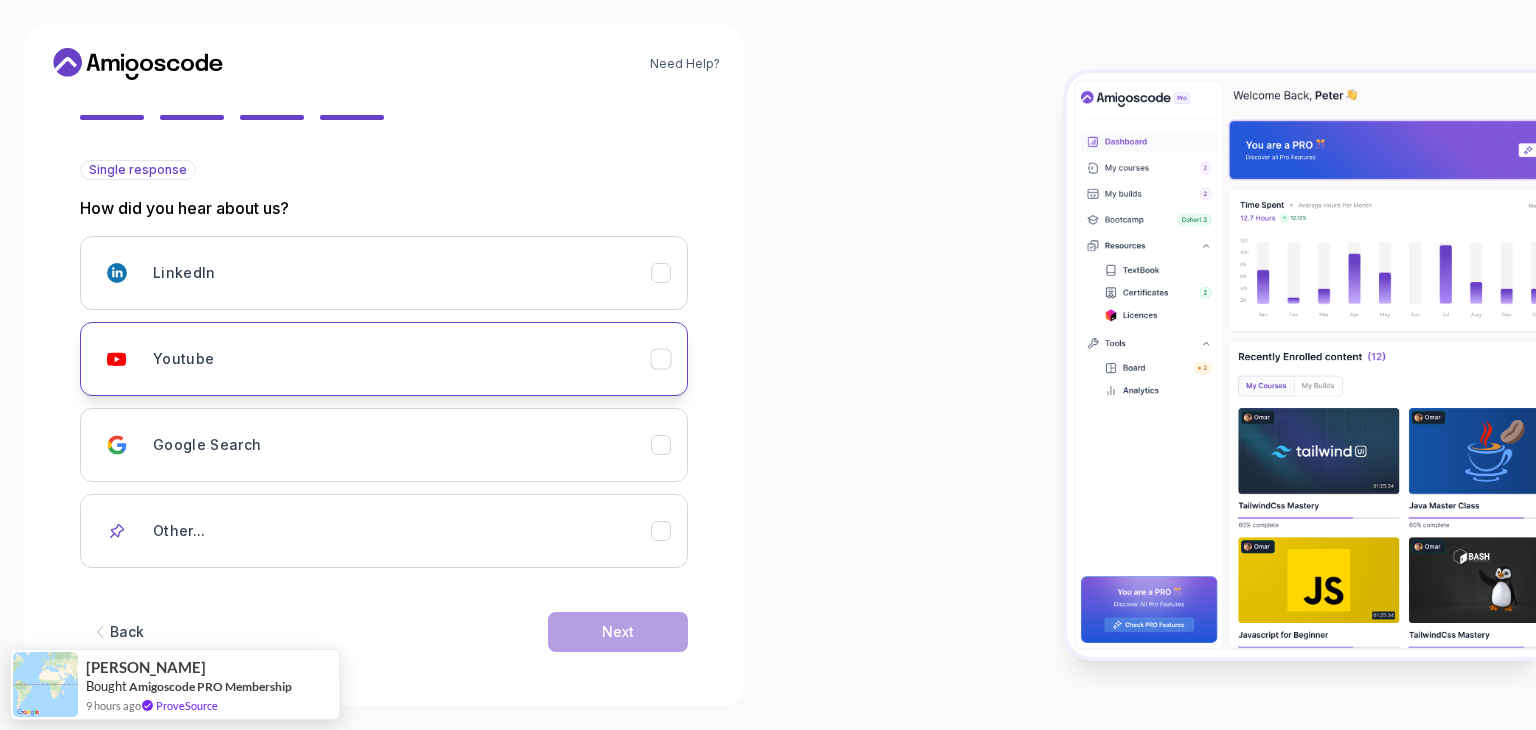 click on "Youtube" at bounding box center [402, 359] 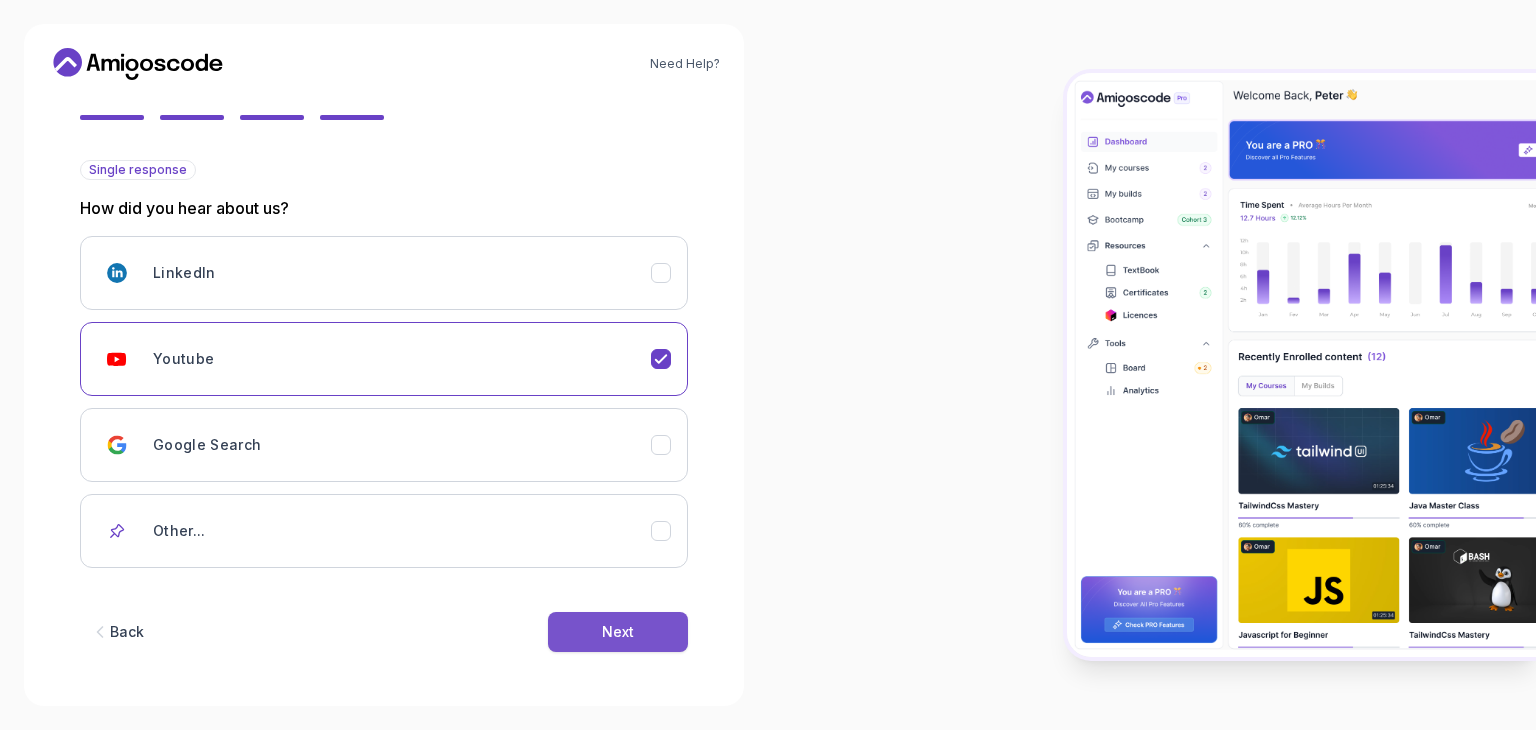 click on "Next" at bounding box center [618, 632] 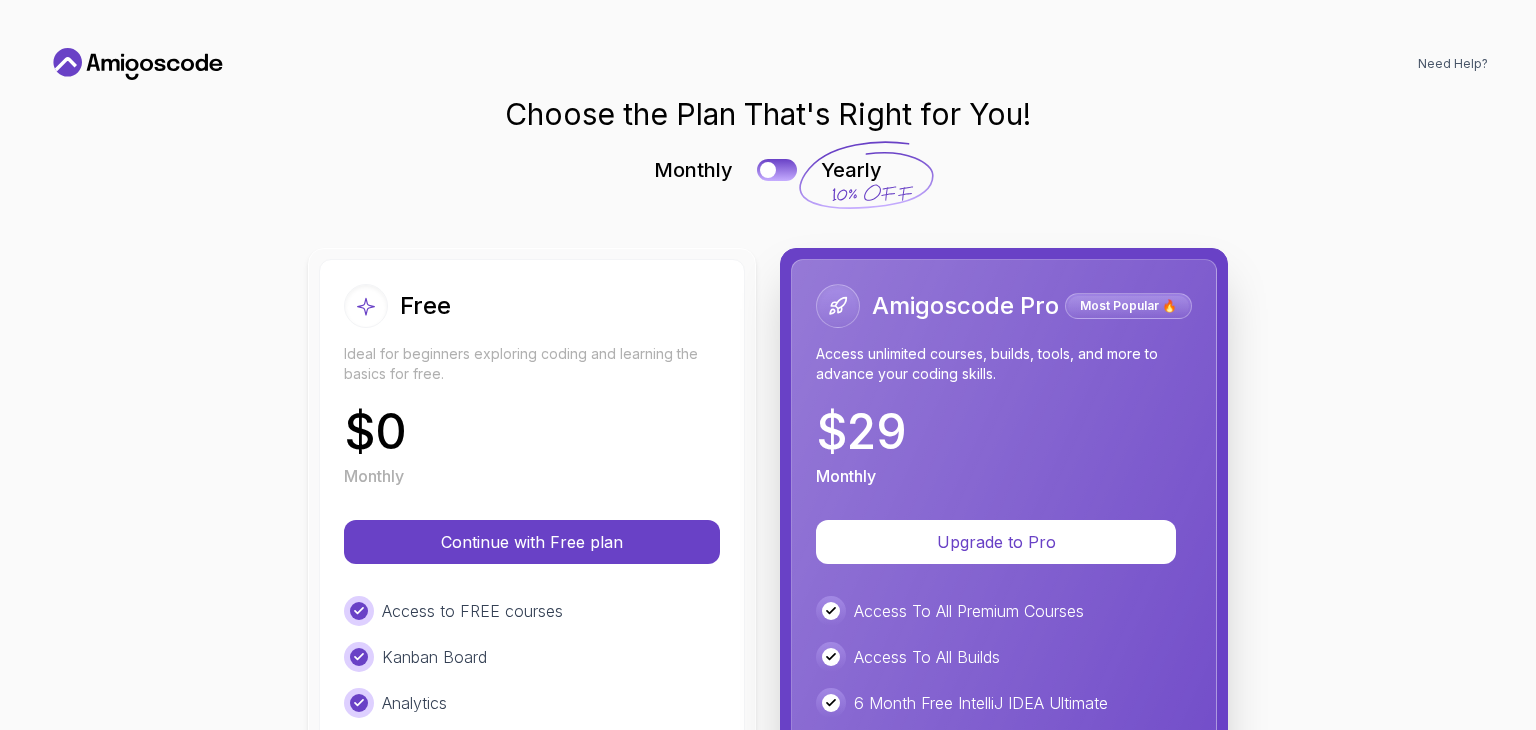 scroll, scrollTop: 0, scrollLeft: 0, axis: both 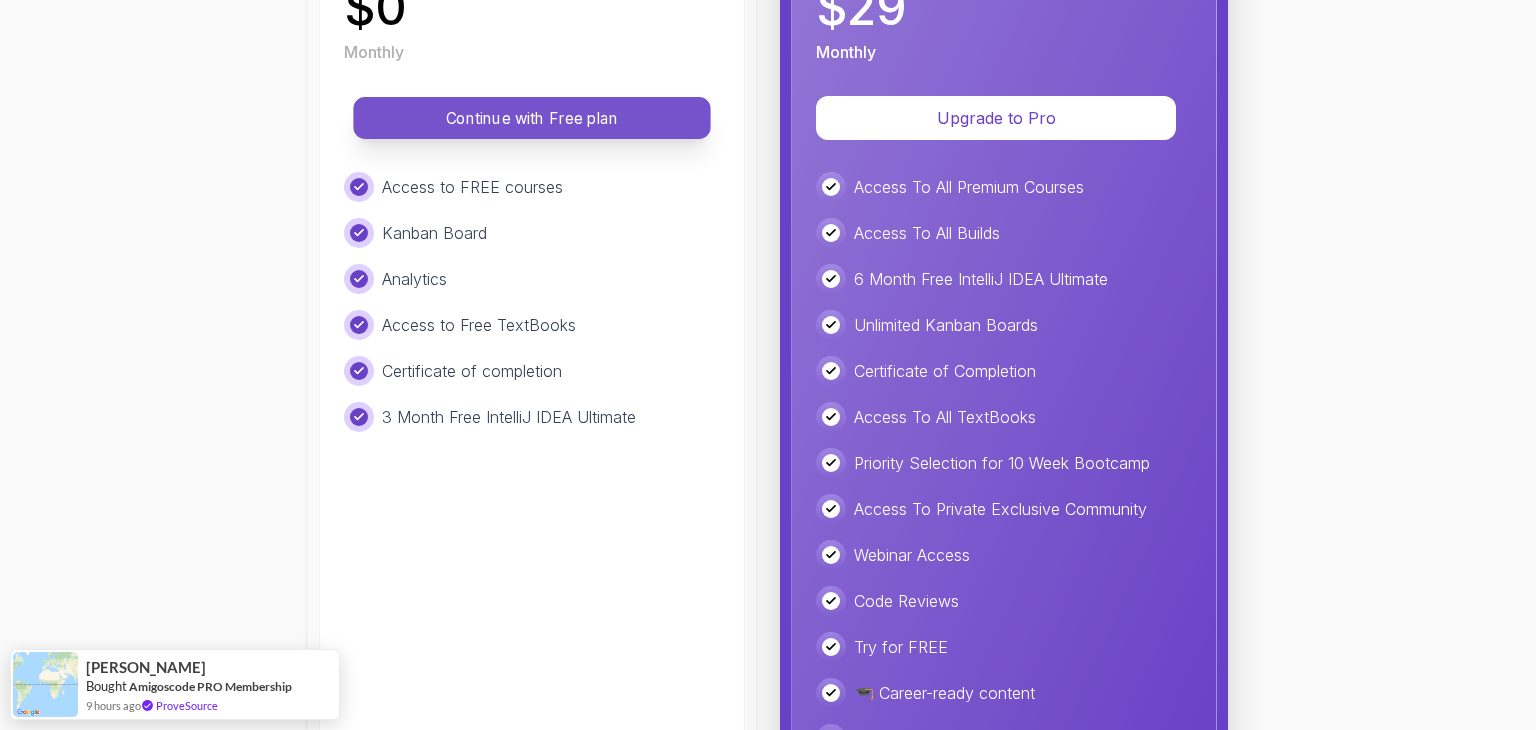 click on "Continue with Free plan" at bounding box center (532, 118) 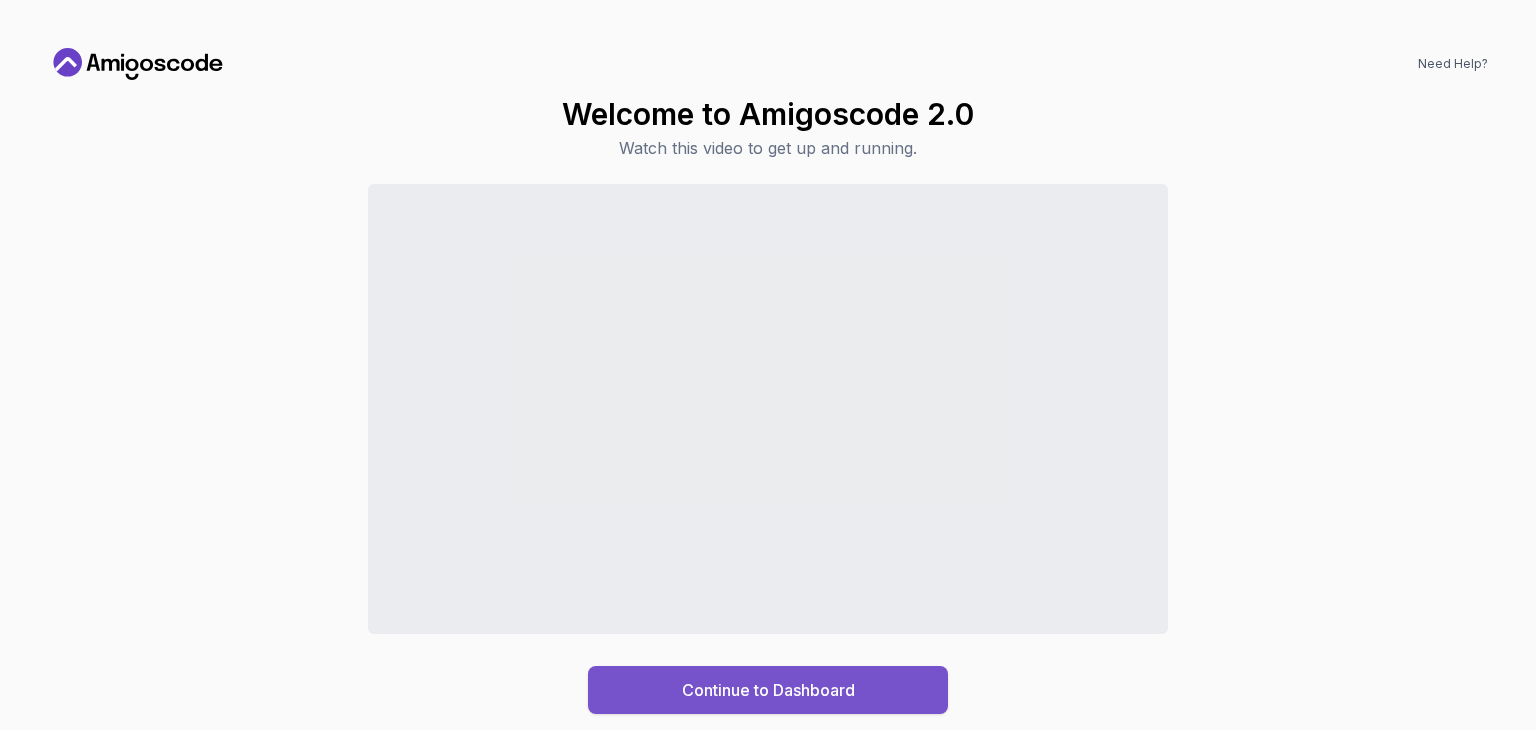 click on "Continue to Dashboard" at bounding box center [768, 690] 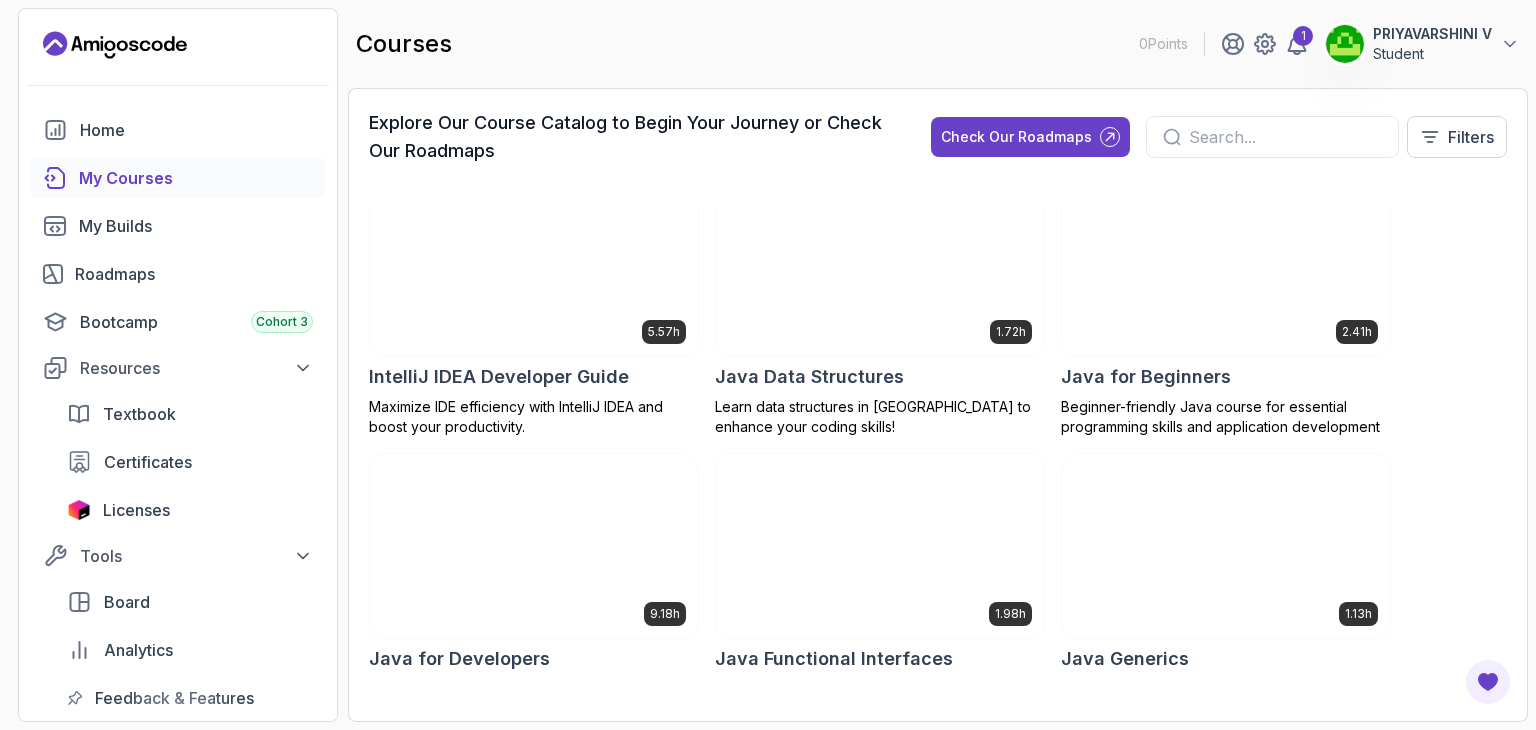 scroll, scrollTop: 1268, scrollLeft: 0, axis: vertical 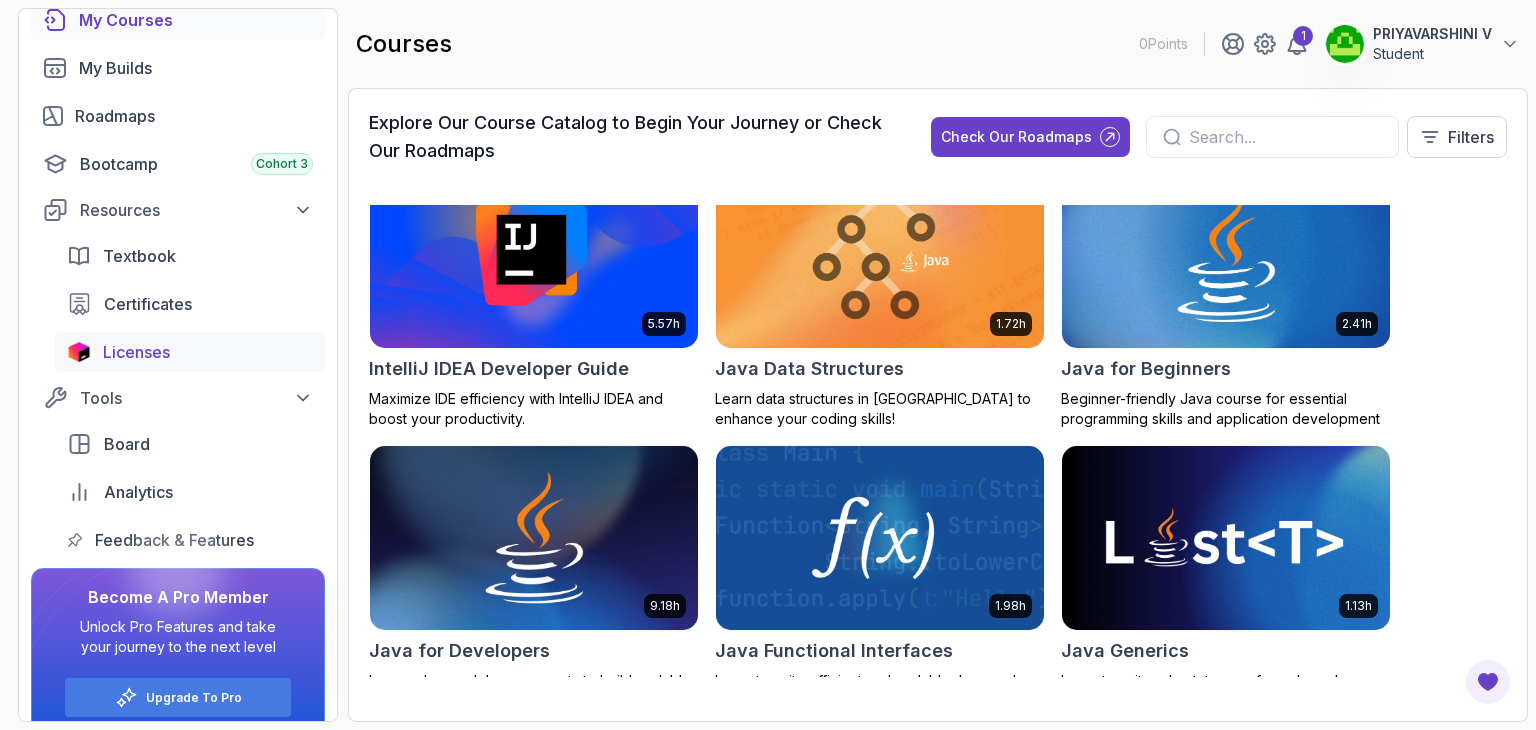 click on "Licenses" at bounding box center (208, 352) 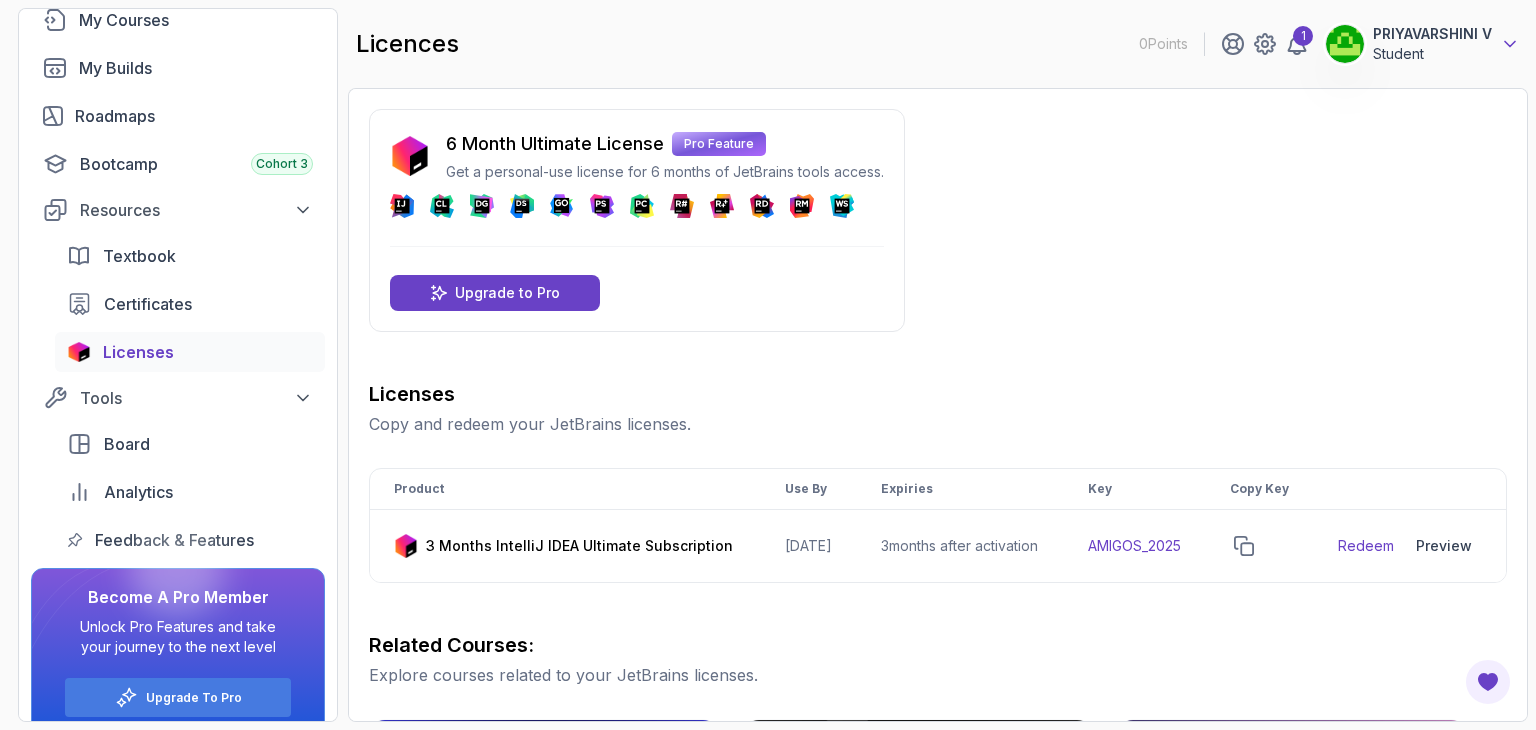 click 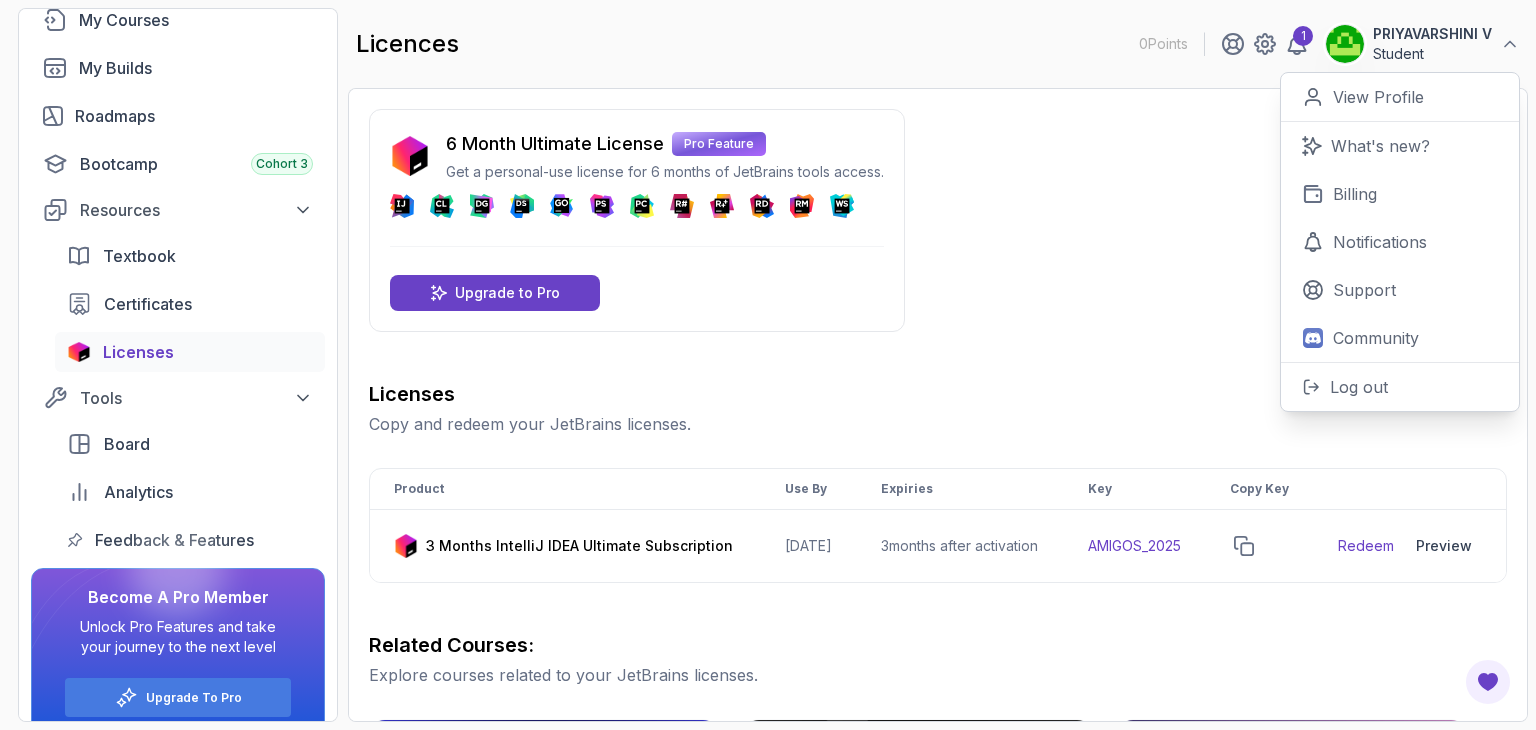 click on "6 Month Ultimate License Pro Feature Get a personal-use license for 6 months of JetBrains tools access. DataSpell Upgrade to Pro Licenses Copy and redeem your JetBrains licenses. Product Use By Expiries Key Copy Key 3 Months IntelliJ IDEA Ultimate Subscription [DATE] 3  months after activation AMIGOS_2025 Redeem Preview Download Related Courses: Explore courses related to your JetBrains licenses. Git for Professionals Pro Master advanced Git and GitHub techniques to optimize your development workflow and collaboration efficiency. Git & GitHub Fundamentals Learn the fundamentals of Git and GitHub. GitHub Toolkit Pro Master GitHub Toolkit to enhance your development workflow and collaboration efficiency. IntelliJ IDEA Developer Guide Pro Maximize IDE efficiency with IntelliJ IDEA and boost your productivity." at bounding box center (938, 713) 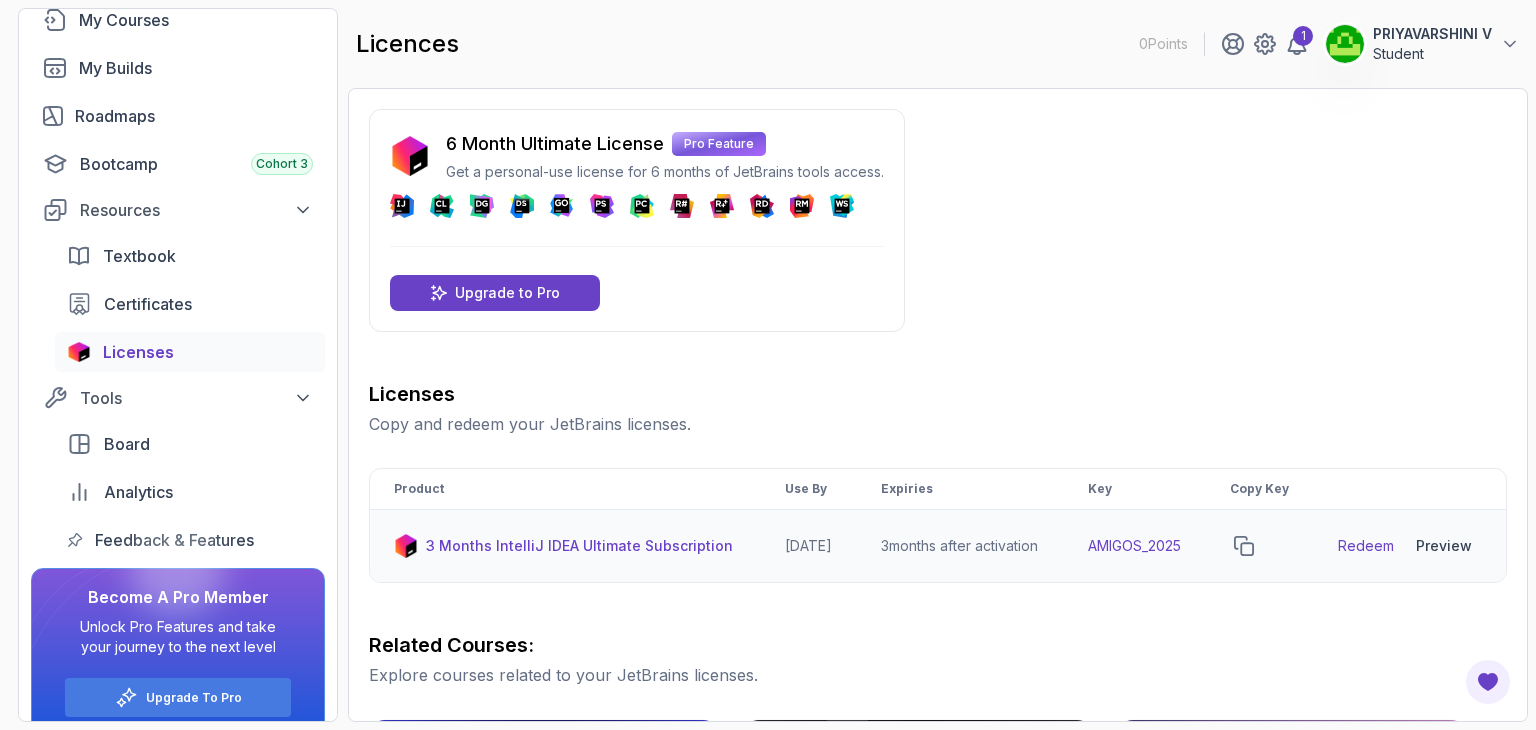 click on "Redeem Preview Download" at bounding box center [1410, 546] 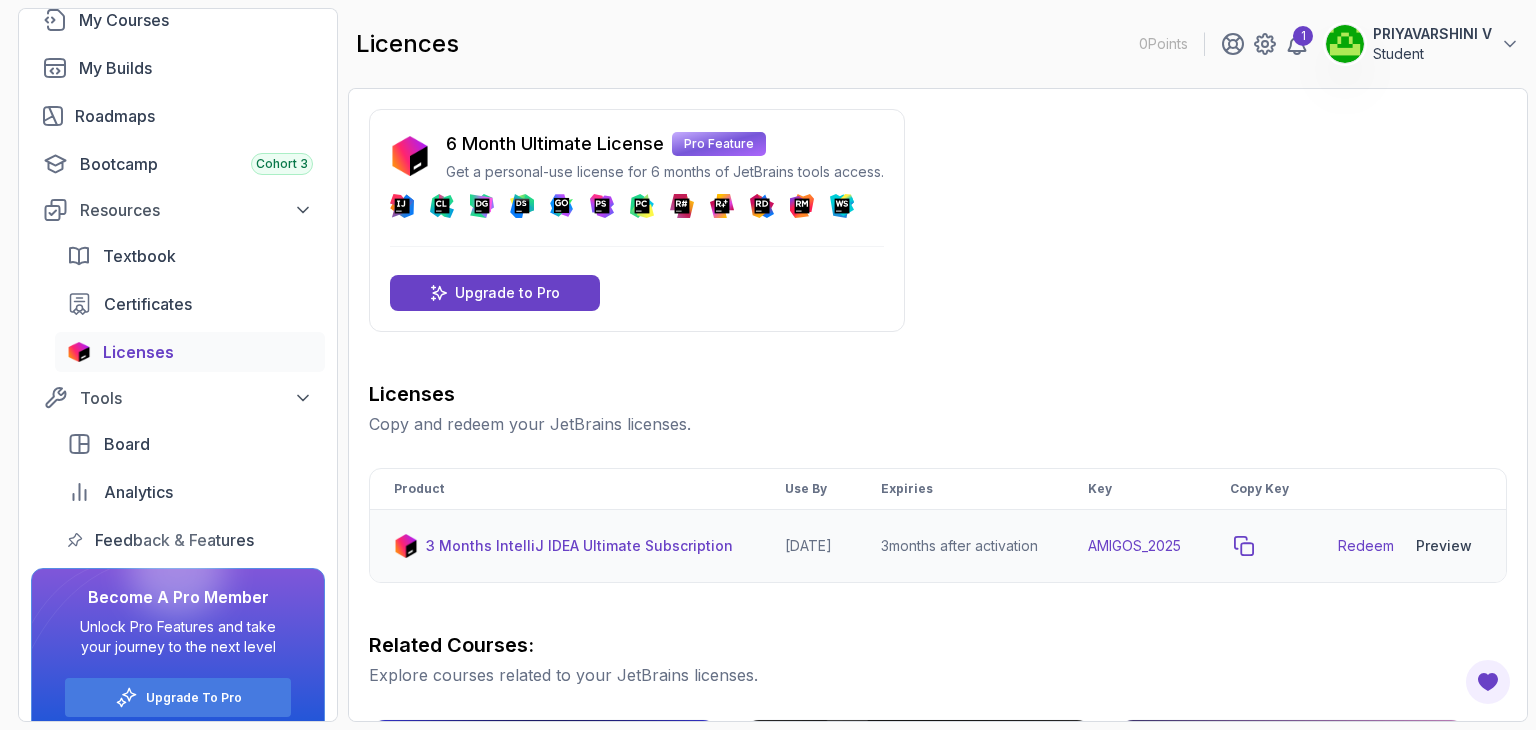 click at bounding box center [1244, 546] 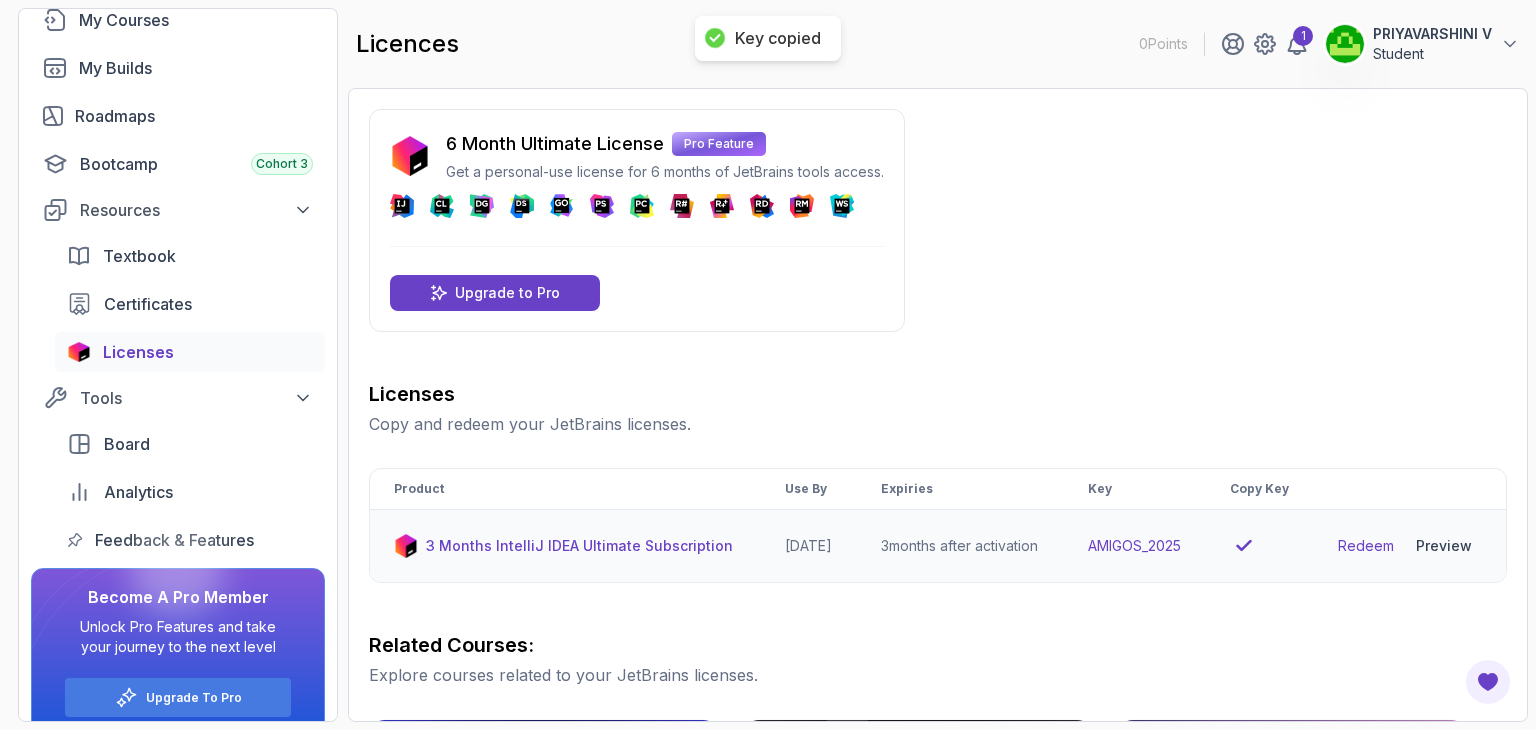 click on "Redeem" at bounding box center (1366, 546) 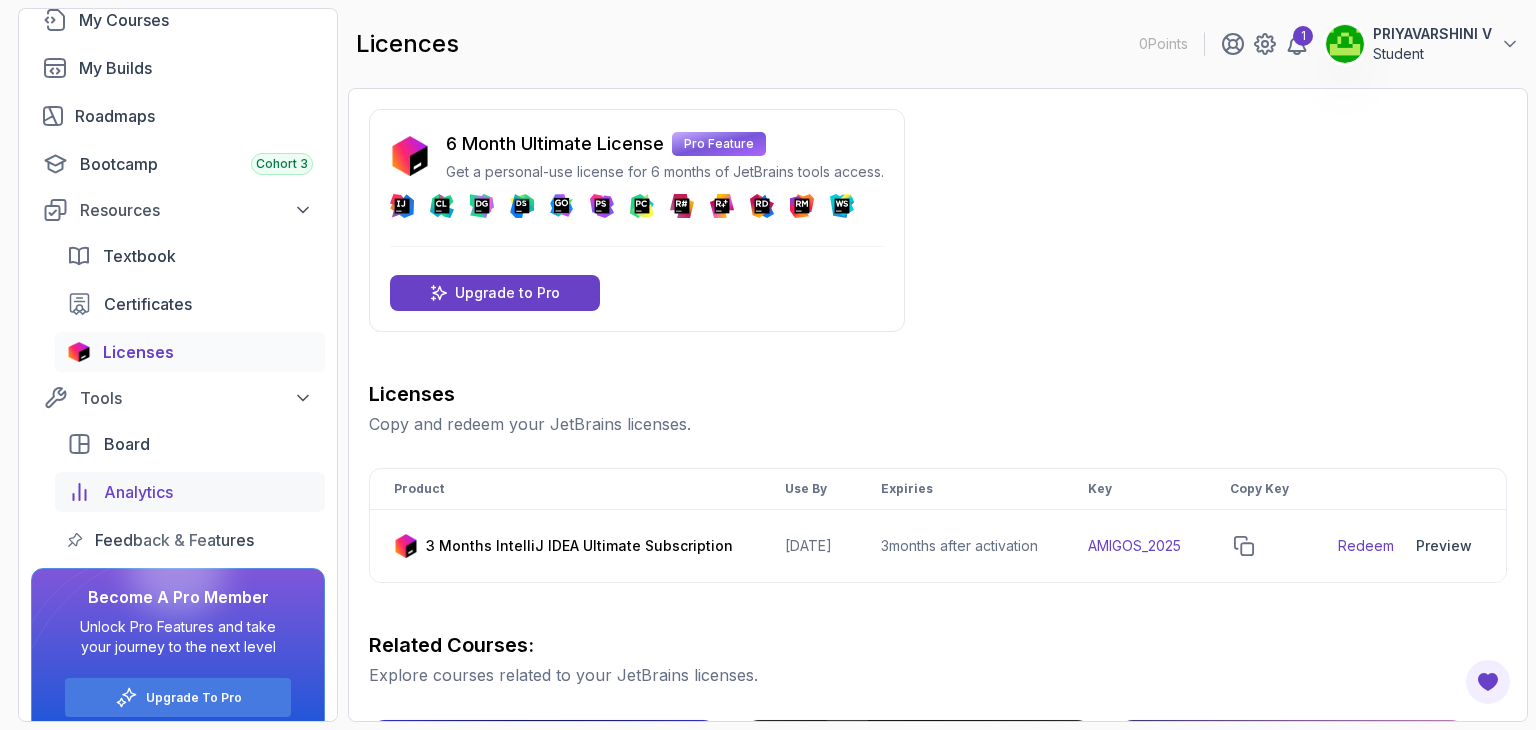click on "Analytics" at bounding box center [208, 492] 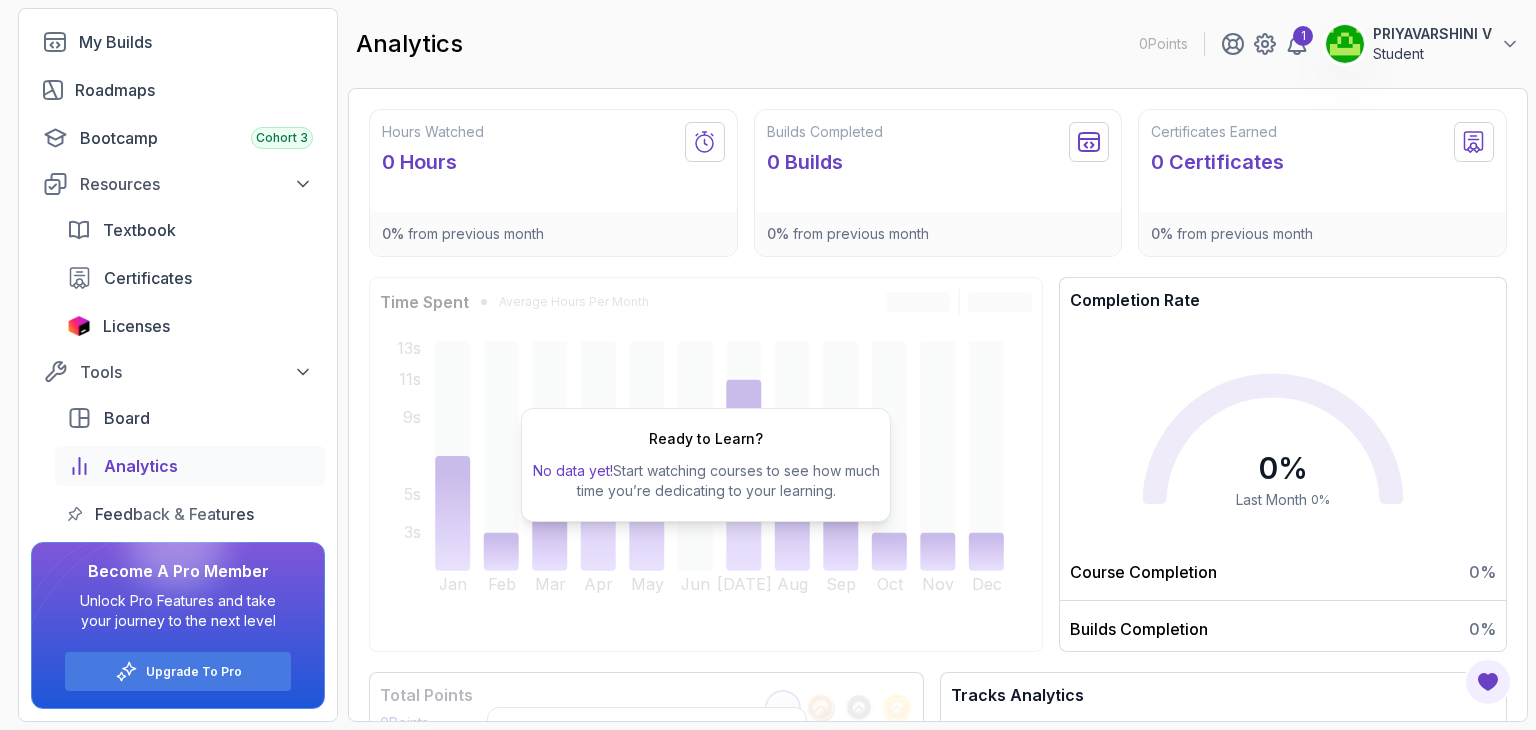 scroll, scrollTop: 0, scrollLeft: 0, axis: both 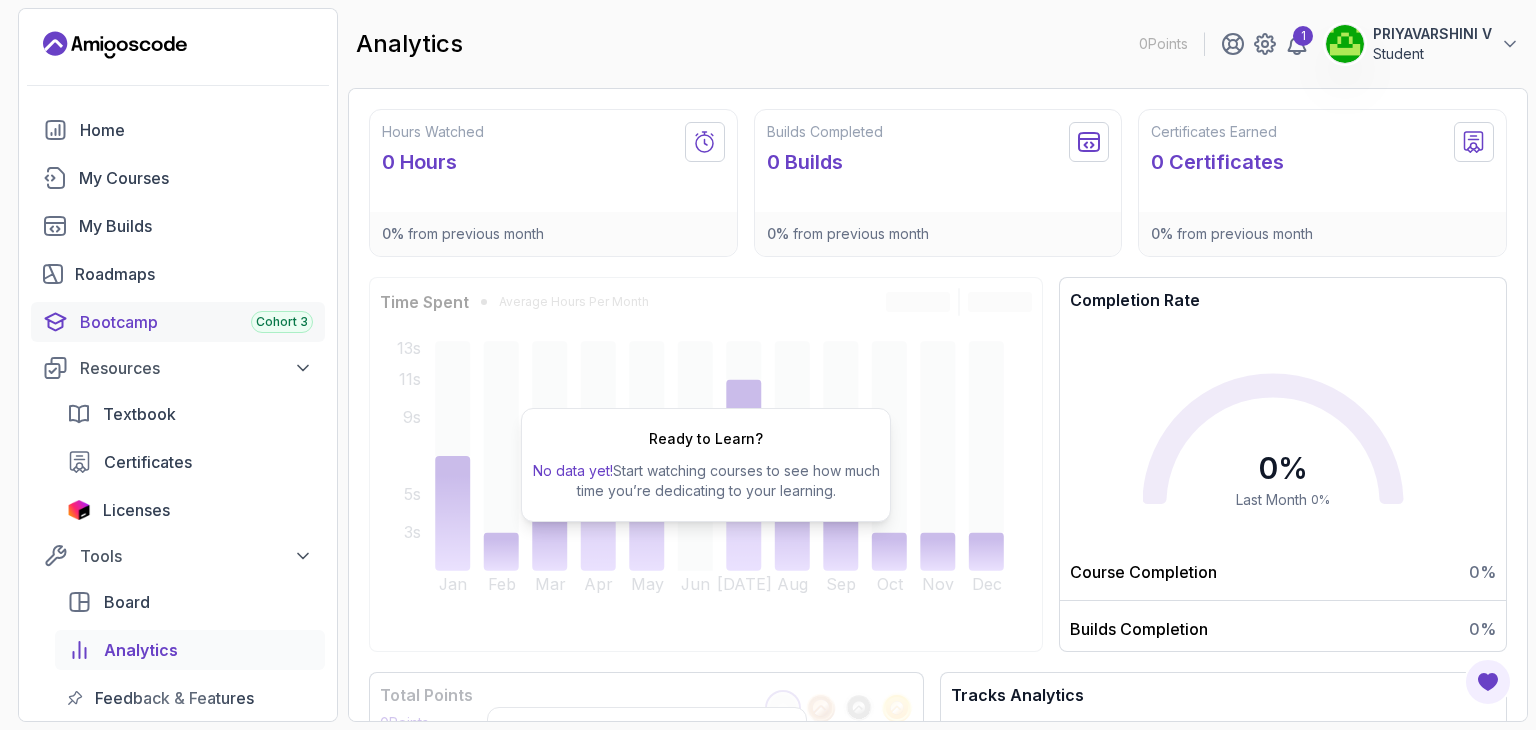 click on "Bootcamp Cohort 3" at bounding box center (196, 322) 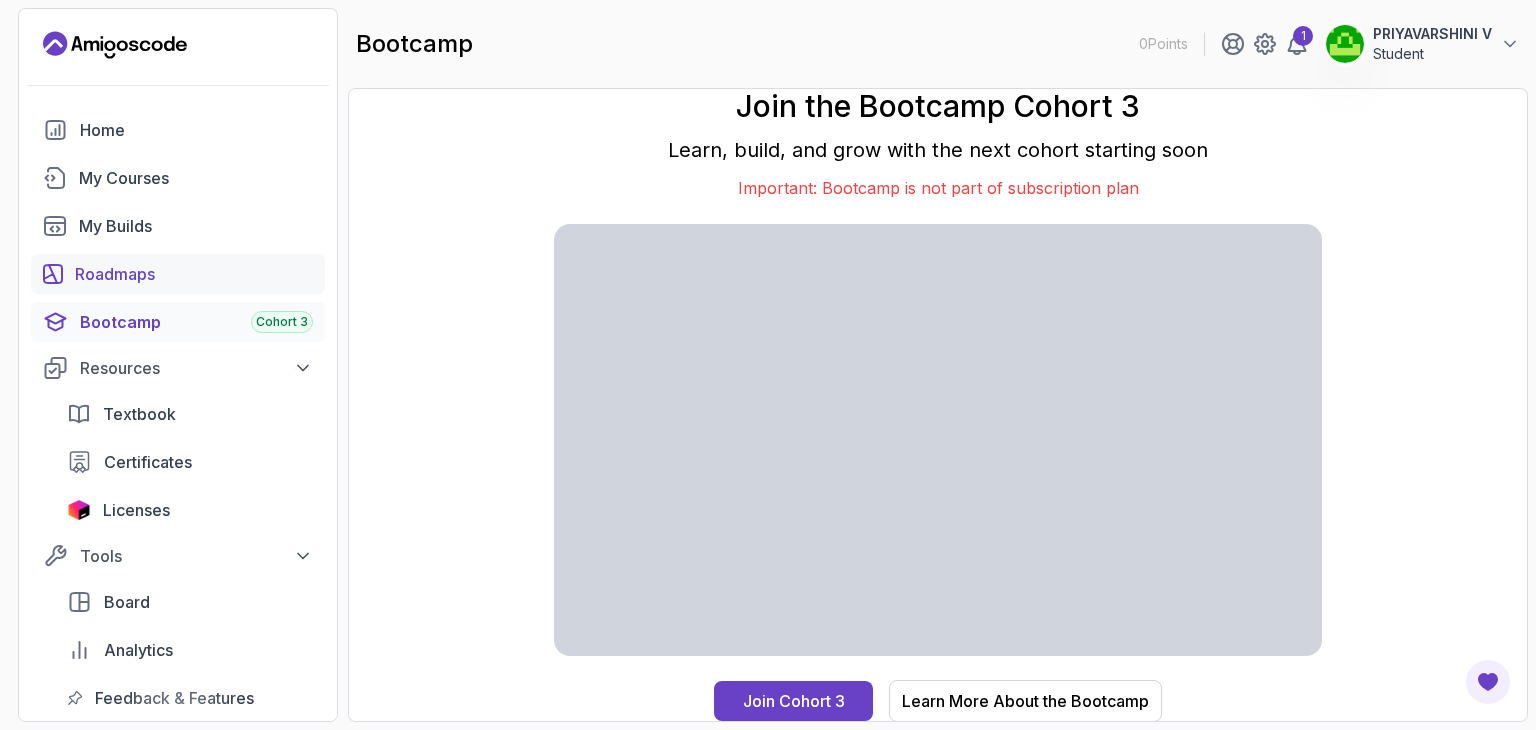 click on "Roadmaps" at bounding box center (194, 274) 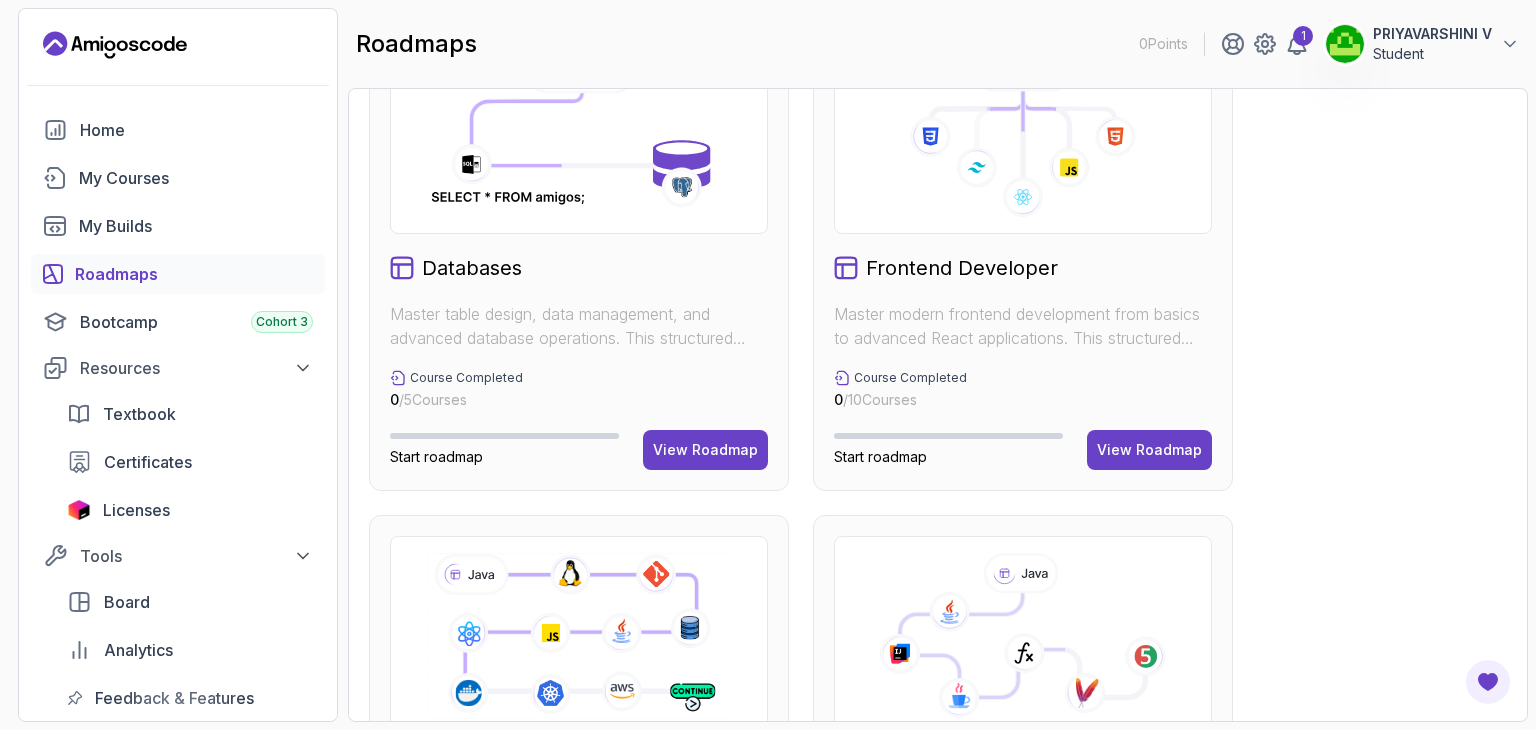 scroll, scrollTop: 276, scrollLeft: 0, axis: vertical 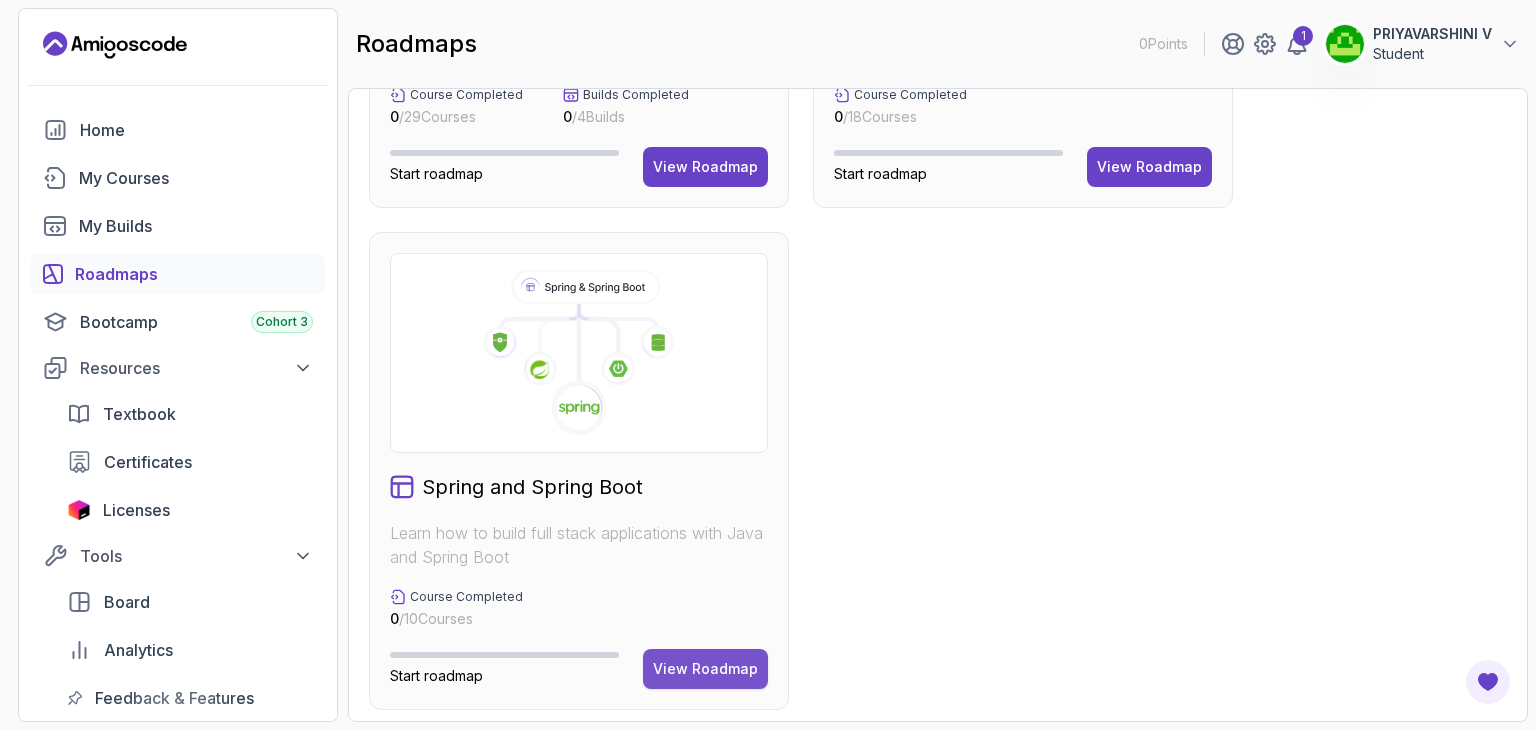 click on "View Roadmap" at bounding box center [705, 669] 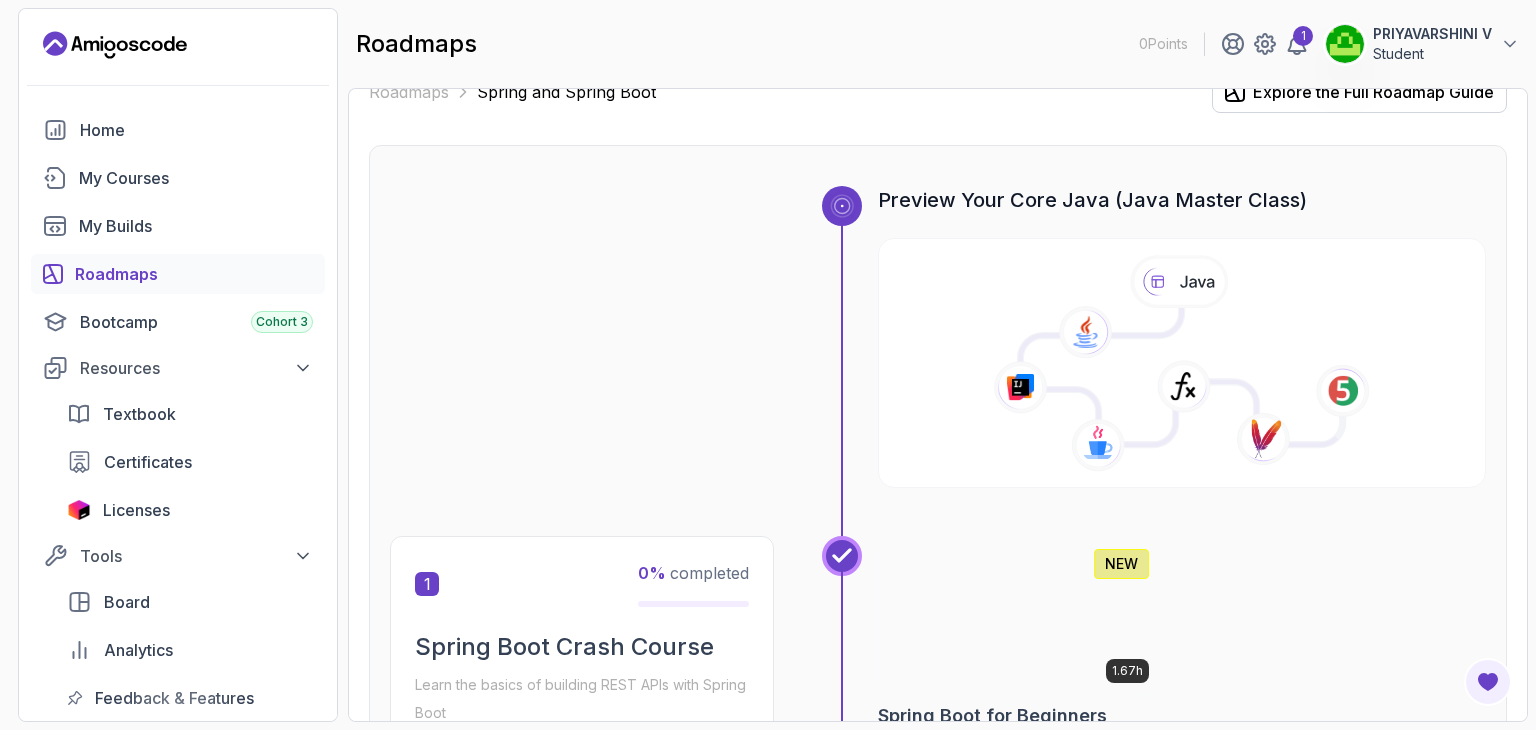 scroll, scrollTop: 0, scrollLeft: 0, axis: both 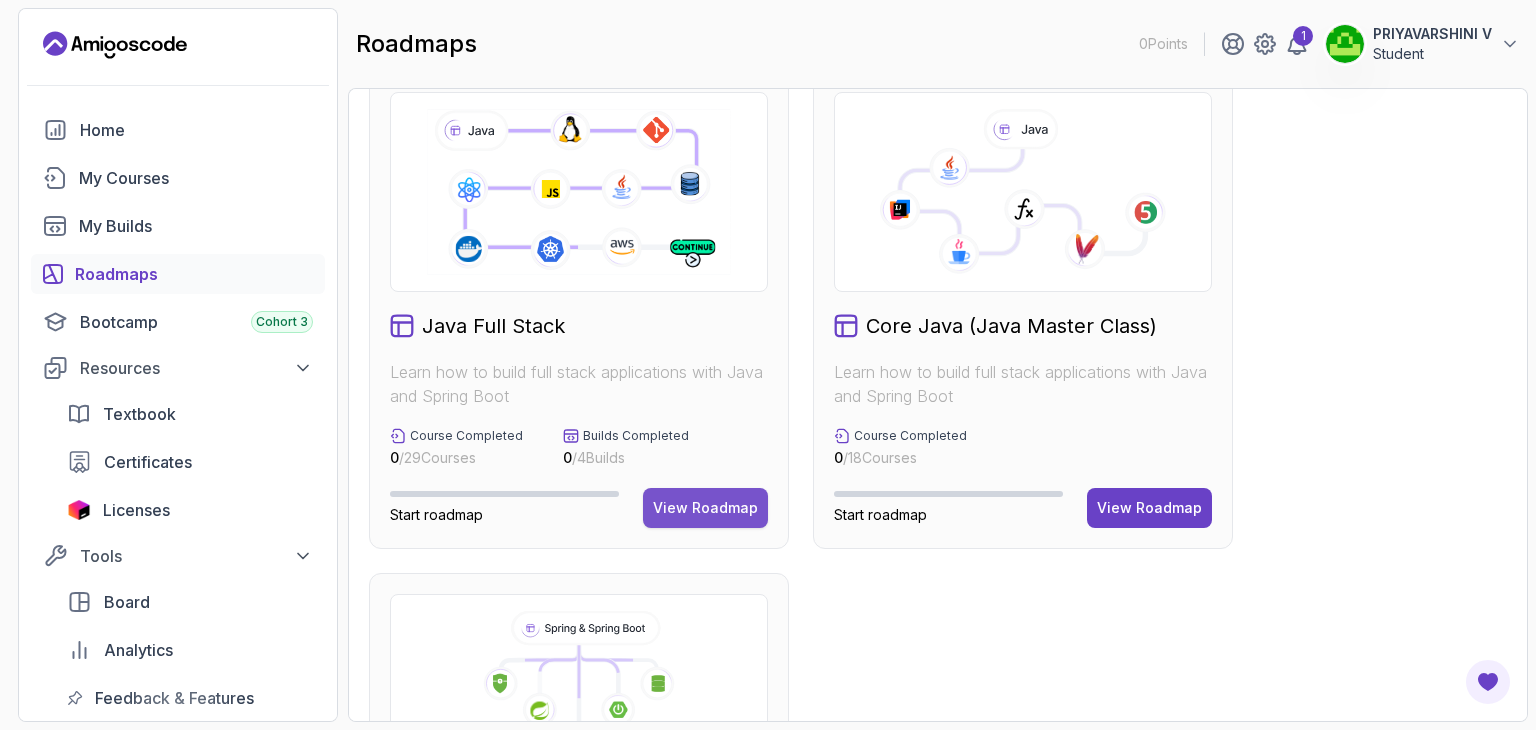 click on "View Roadmap" at bounding box center (705, 508) 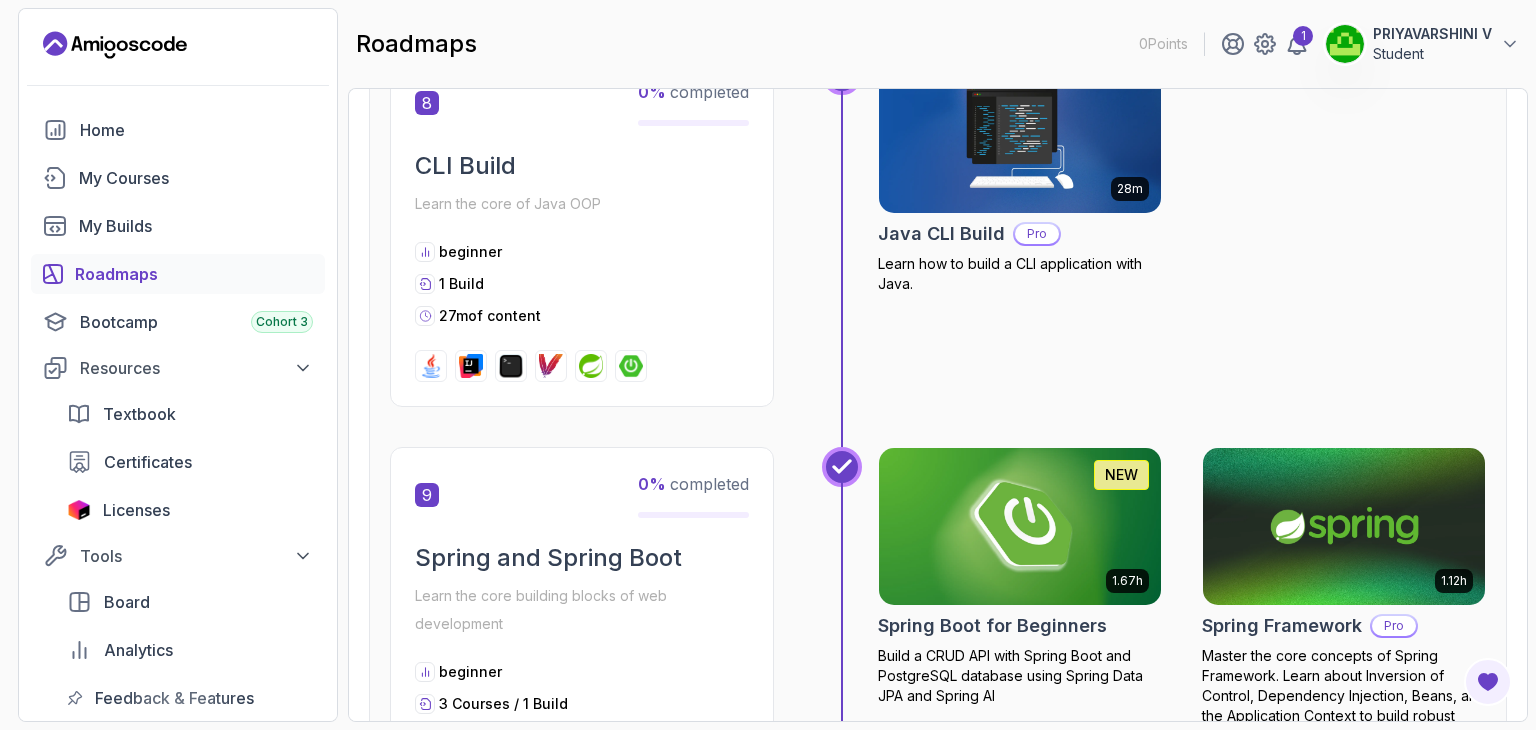scroll, scrollTop: 3428, scrollLeft: 0, axis: vertical 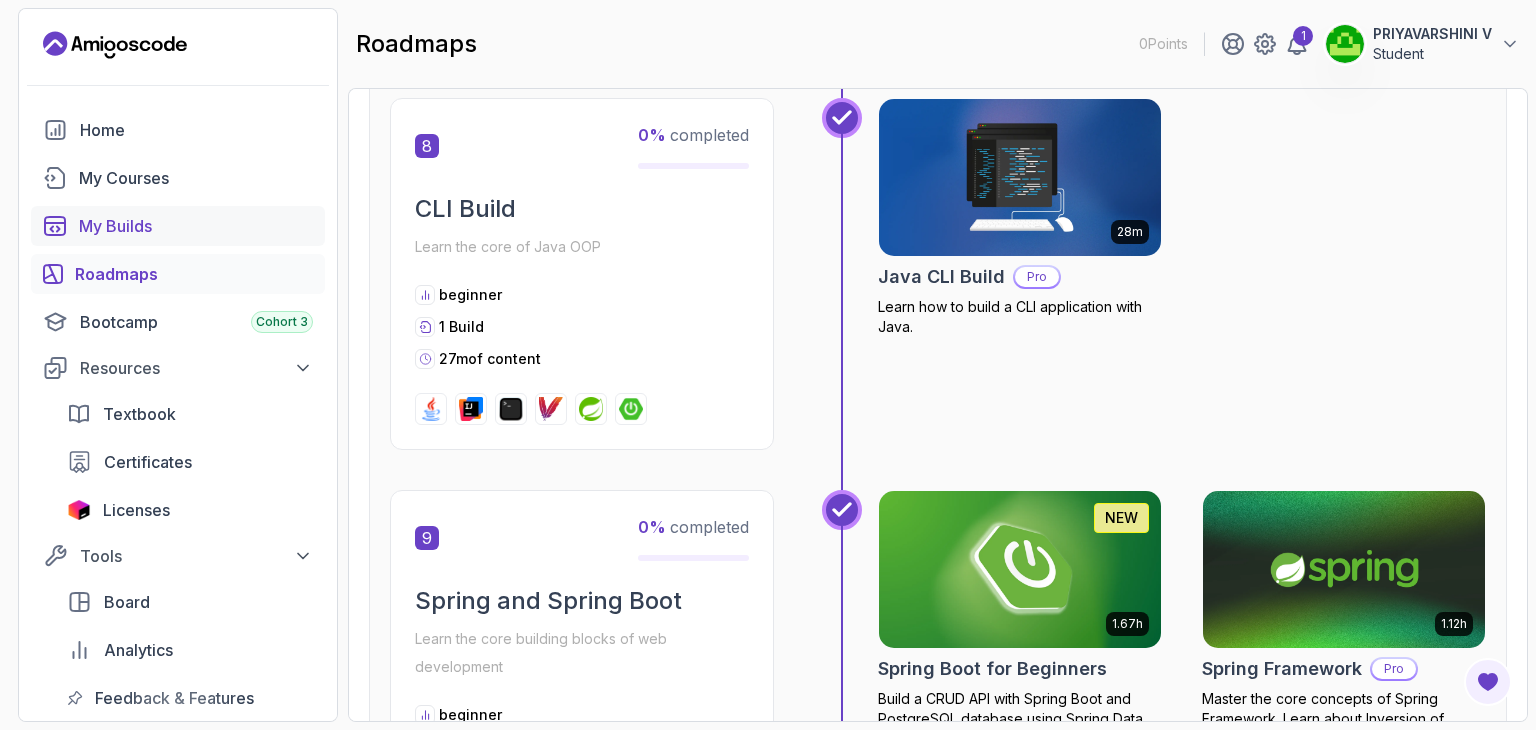 click on "My Builds" at bounding box center [196, 226] 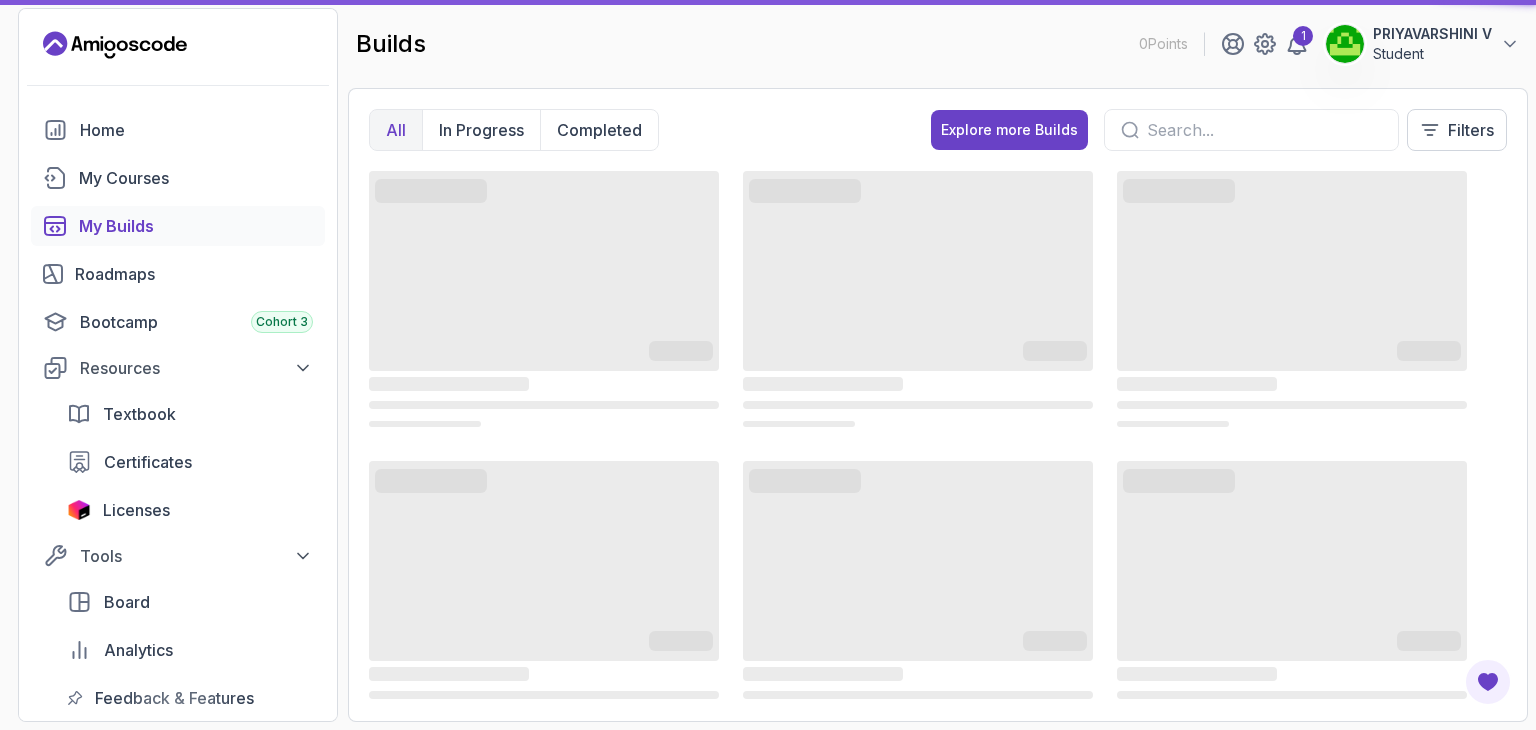 scroll, scrollTop: 0, scrollLeft: 0, axis: both 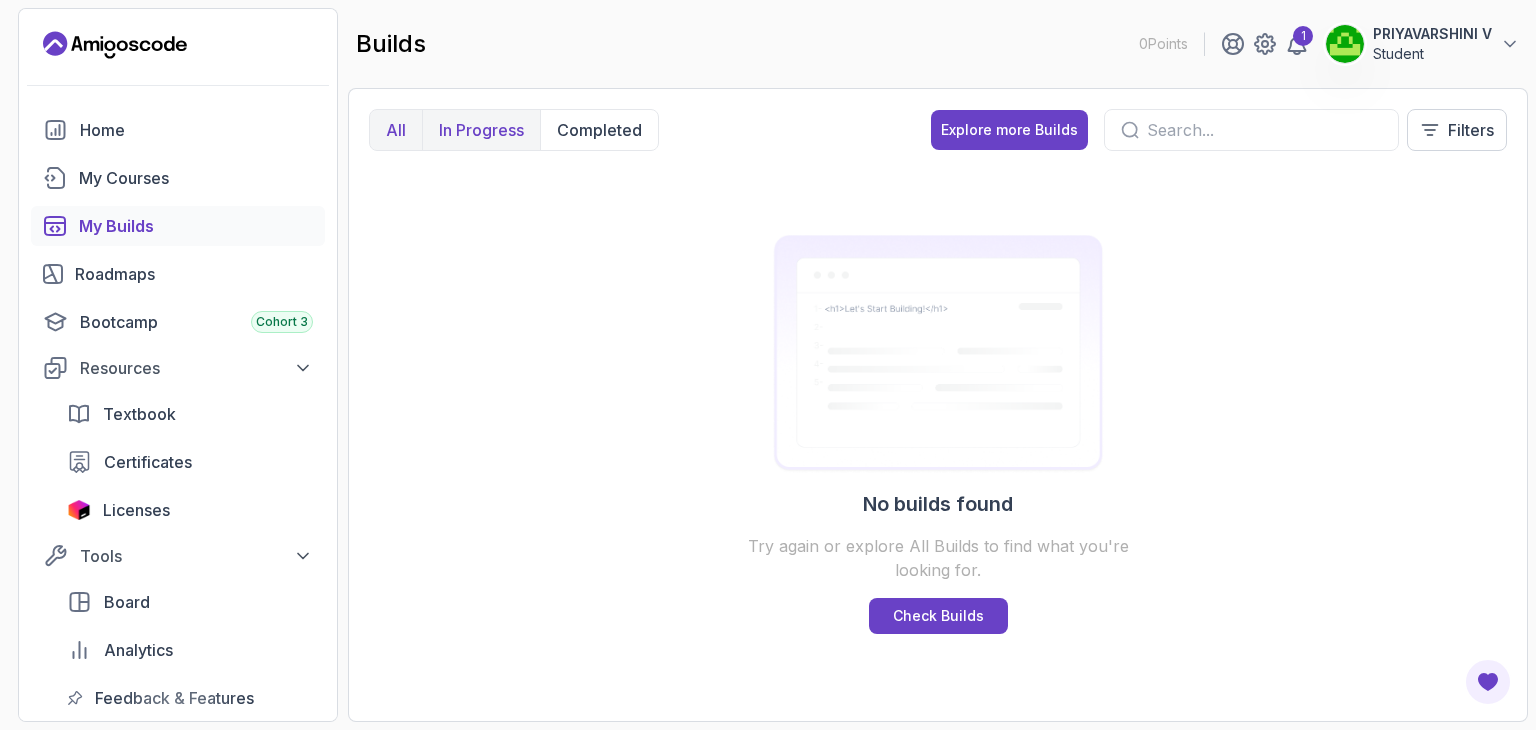 click on "In Progress" at bounding box center (481, 130) 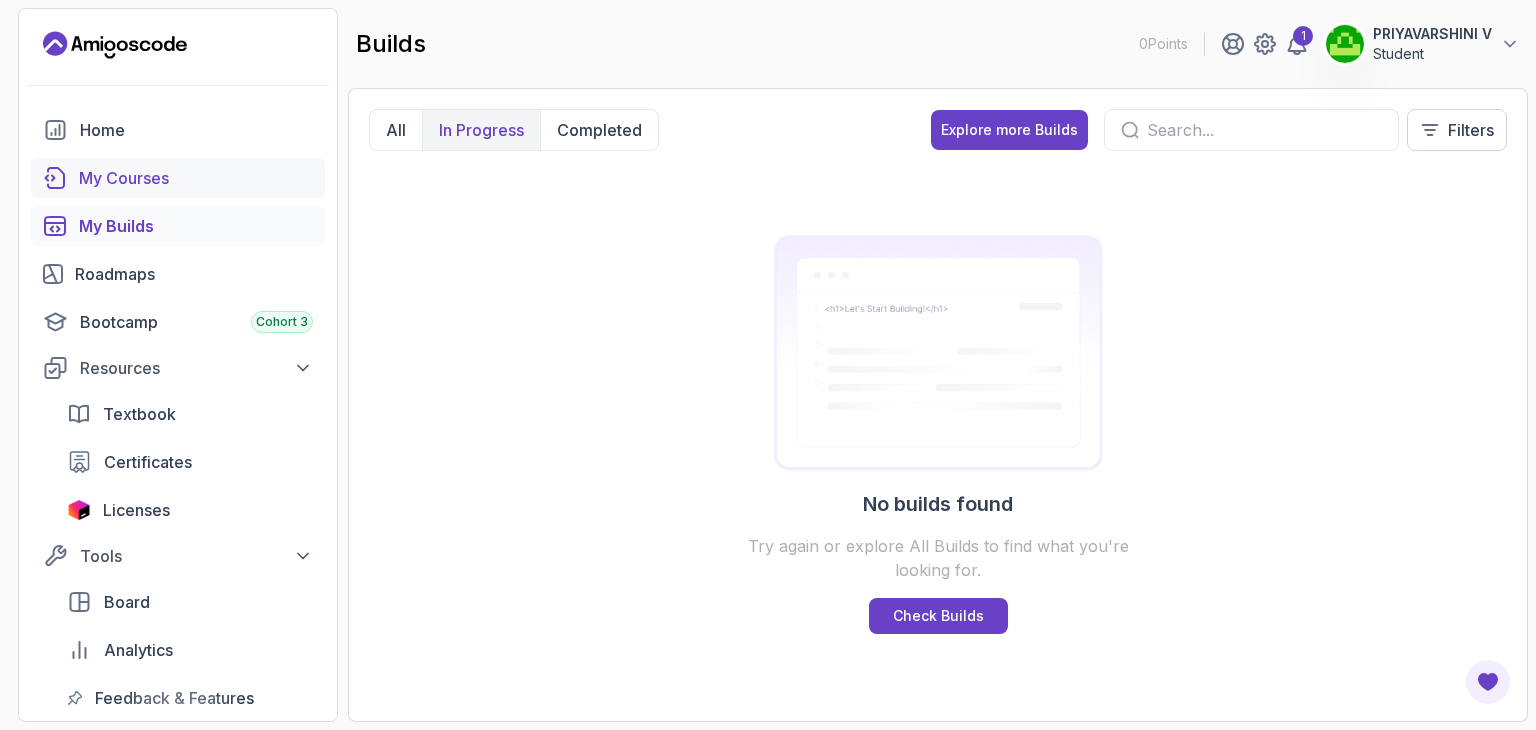 click on "My Courses" at bounding box center (196, 178) 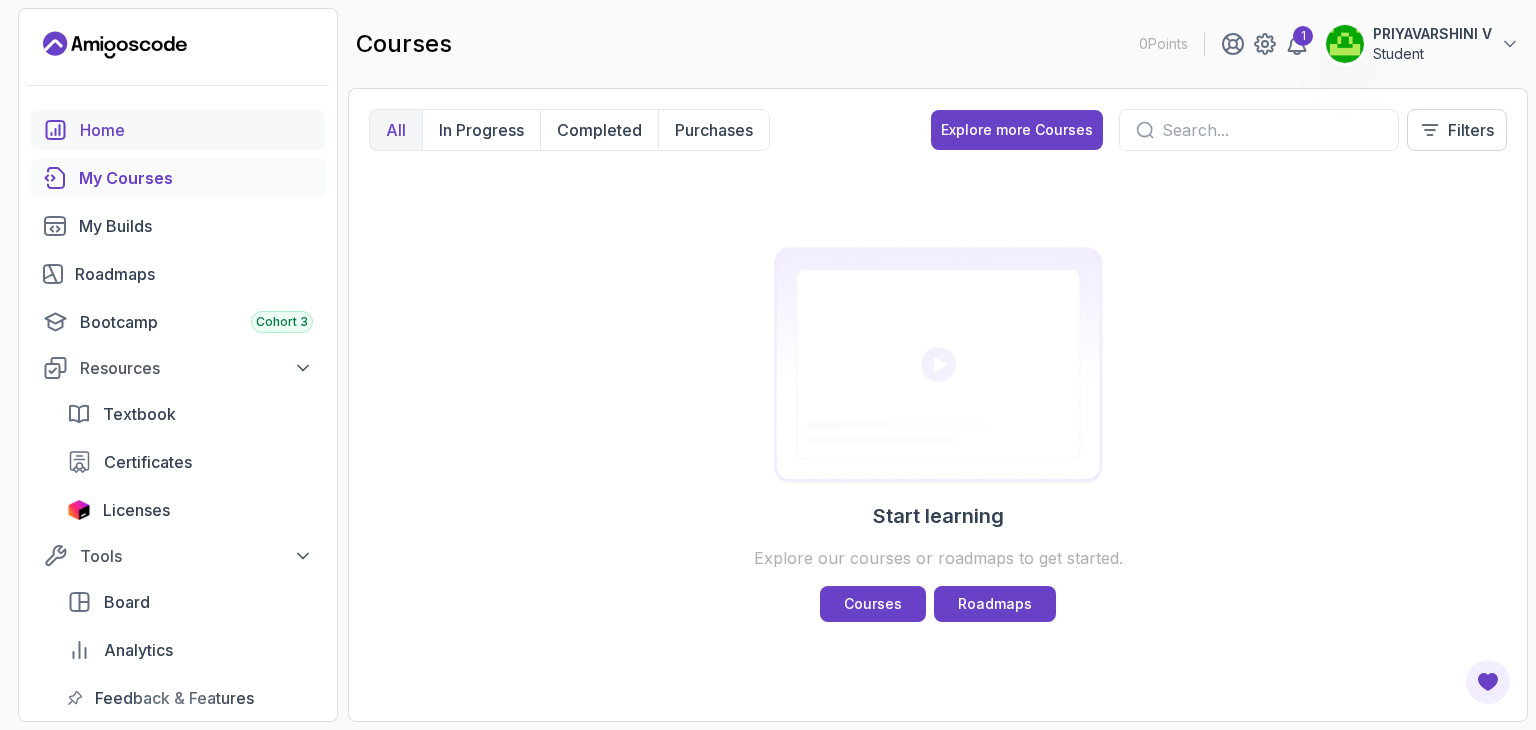 click on "Home" at bounding box center [196, 130] 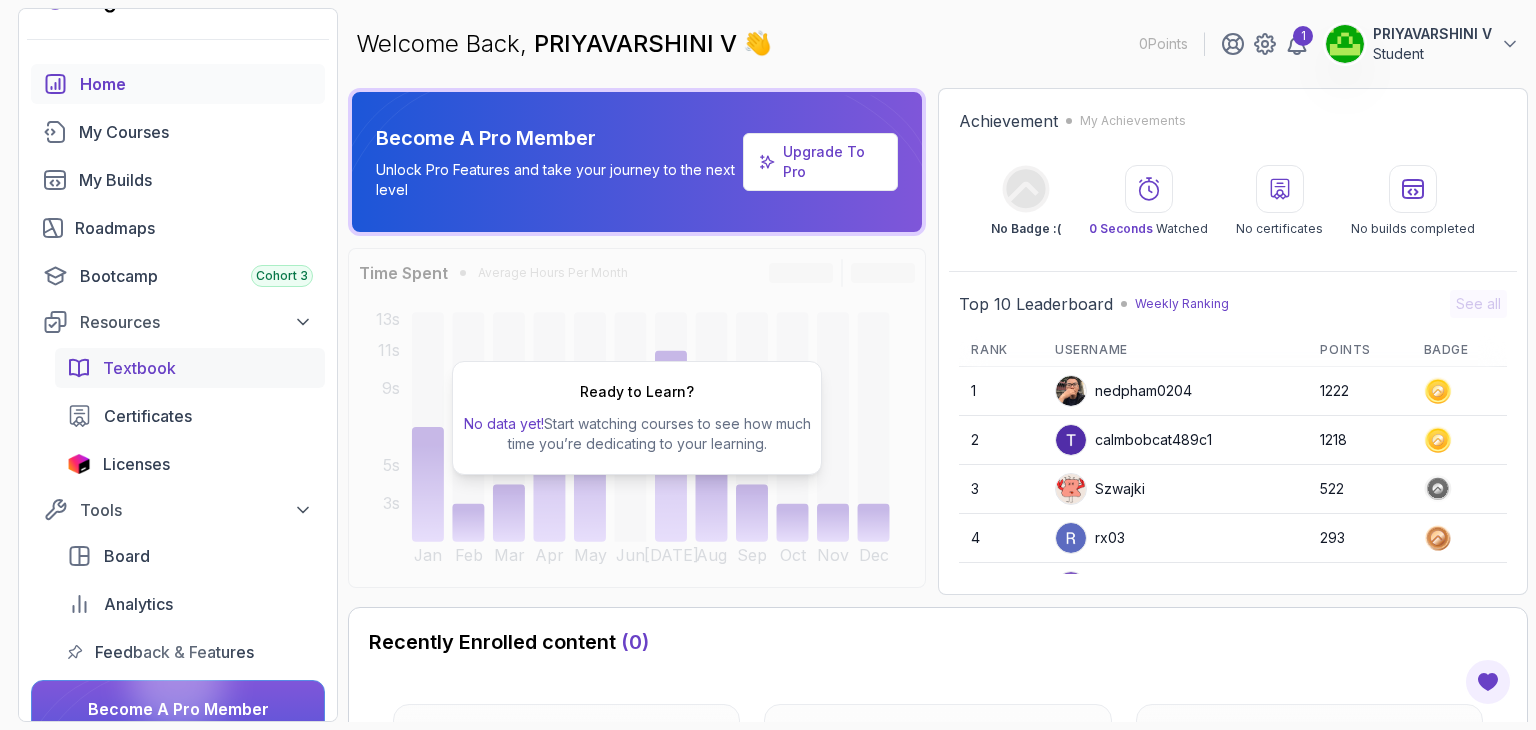 scroll, scrollTop: 0, scrollLeft: 0, axis: both 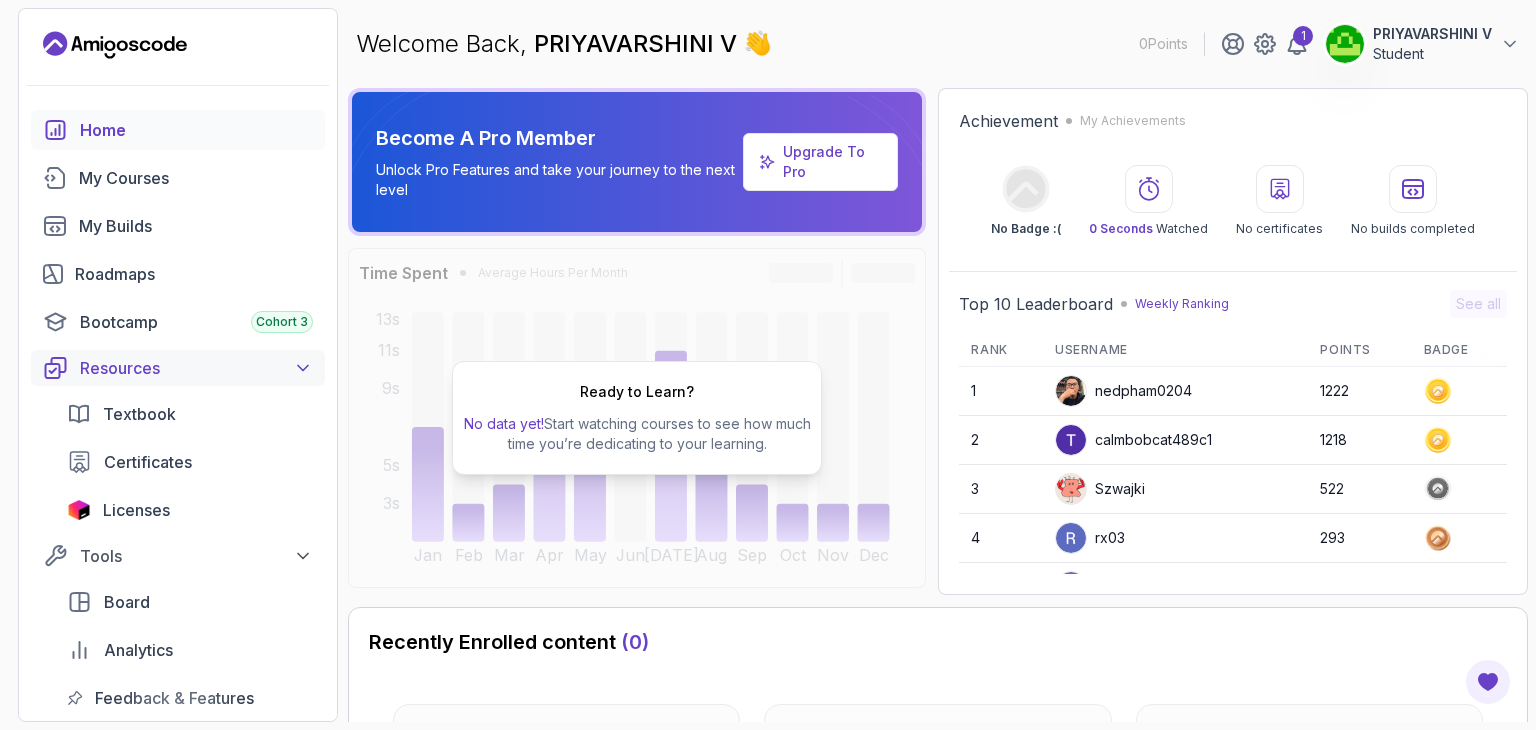 click on "Resources" at bounding box center (196, 368) 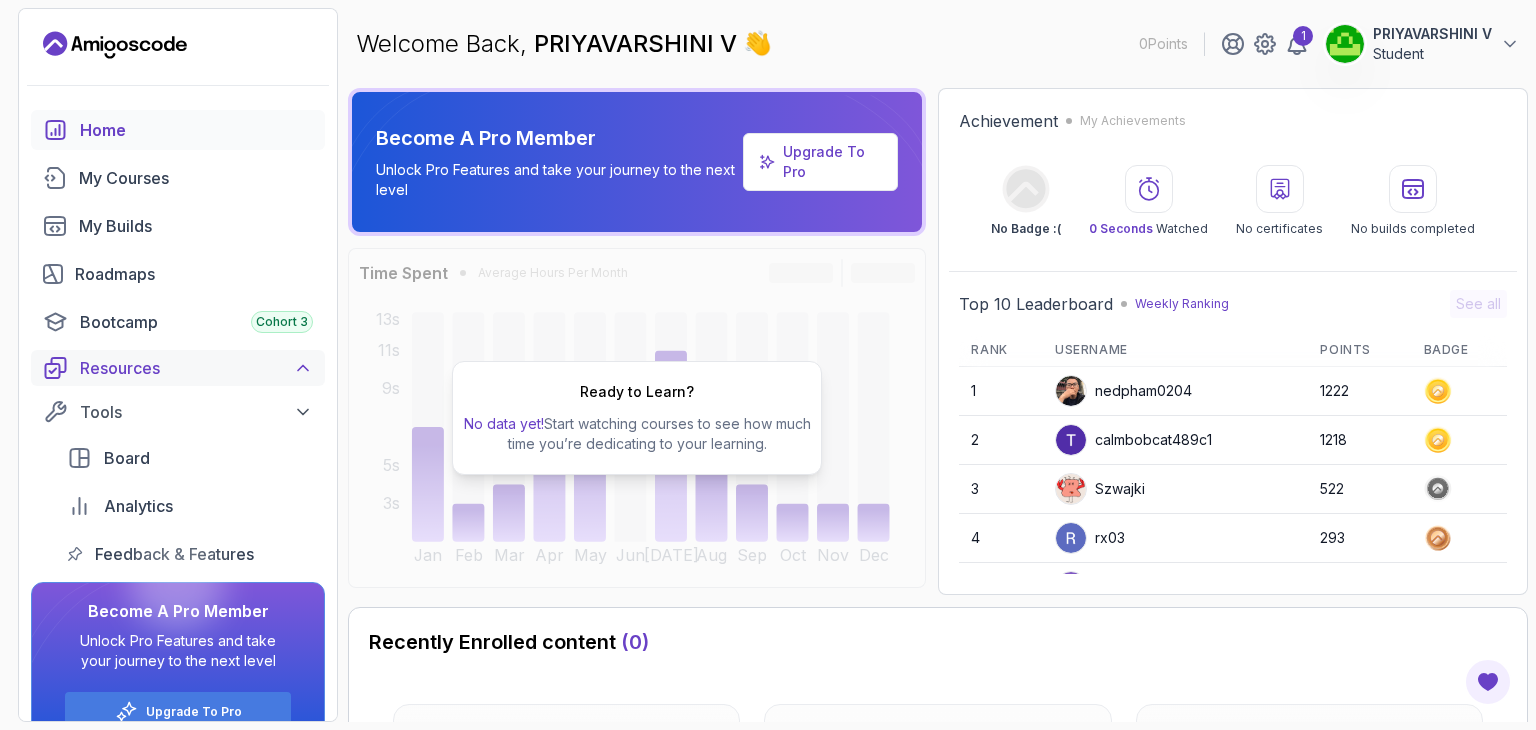click on "Resources" at bounding box center [196, 368] 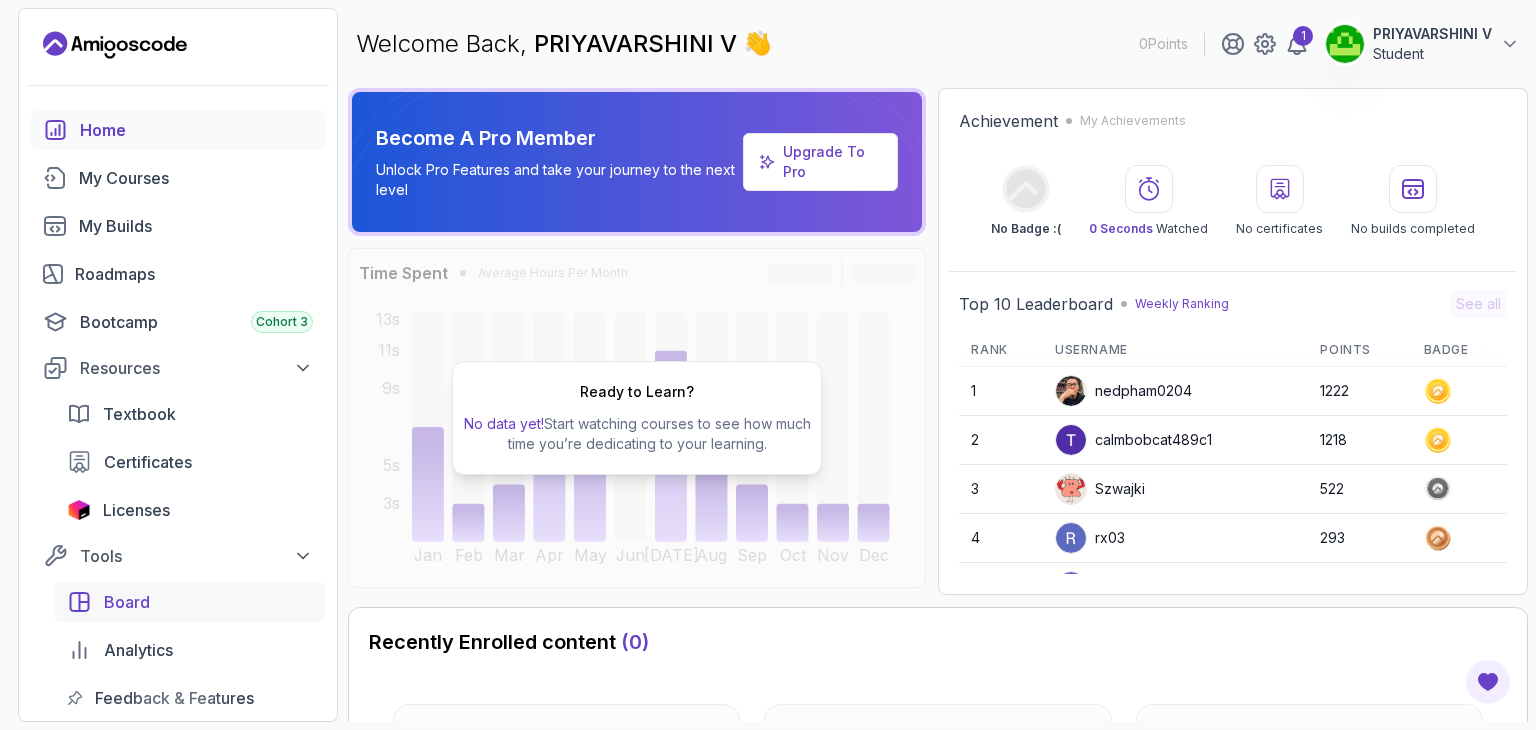 click on "Board" at bounding box center (208, 602) 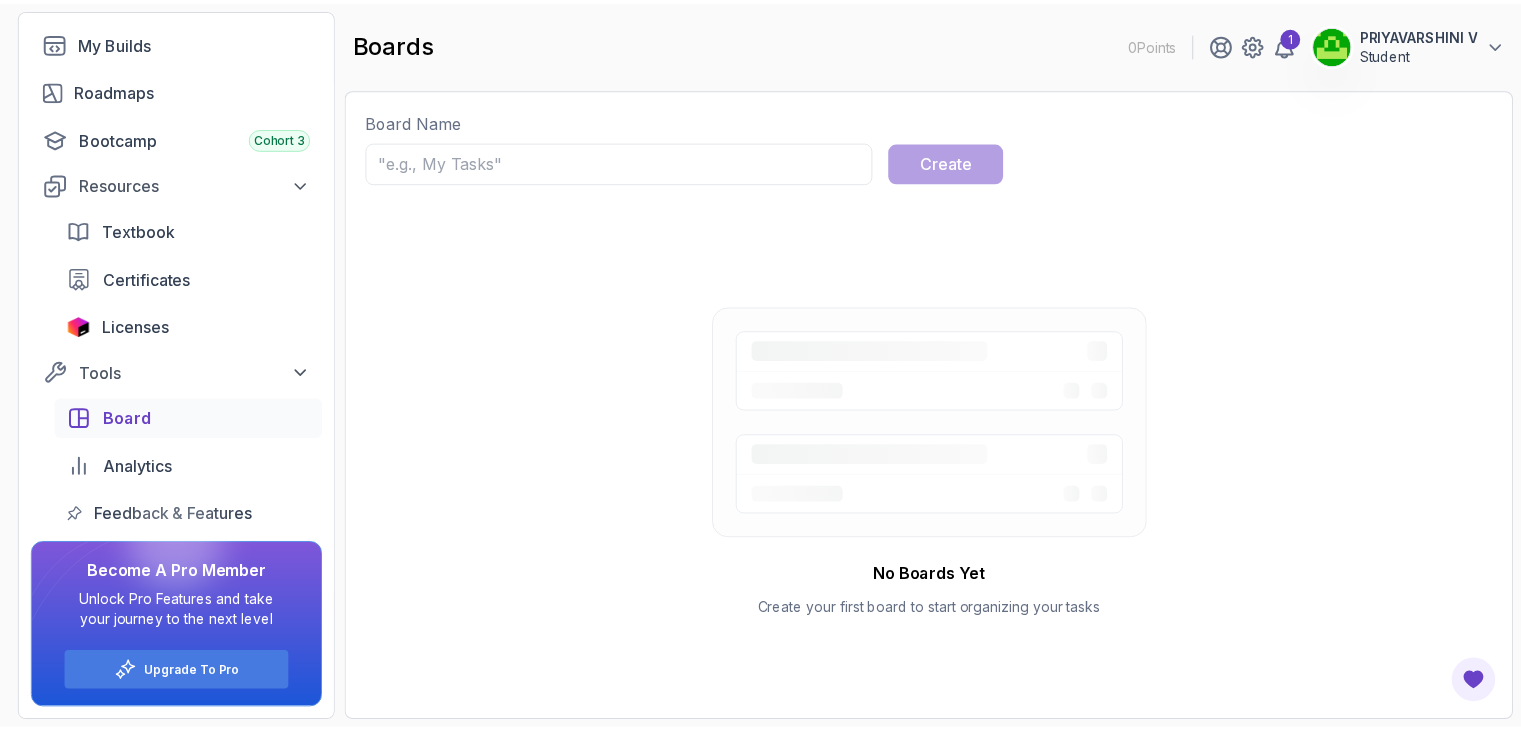 scroll, scrollTop: 0, scrollLeft: 0, axis: both 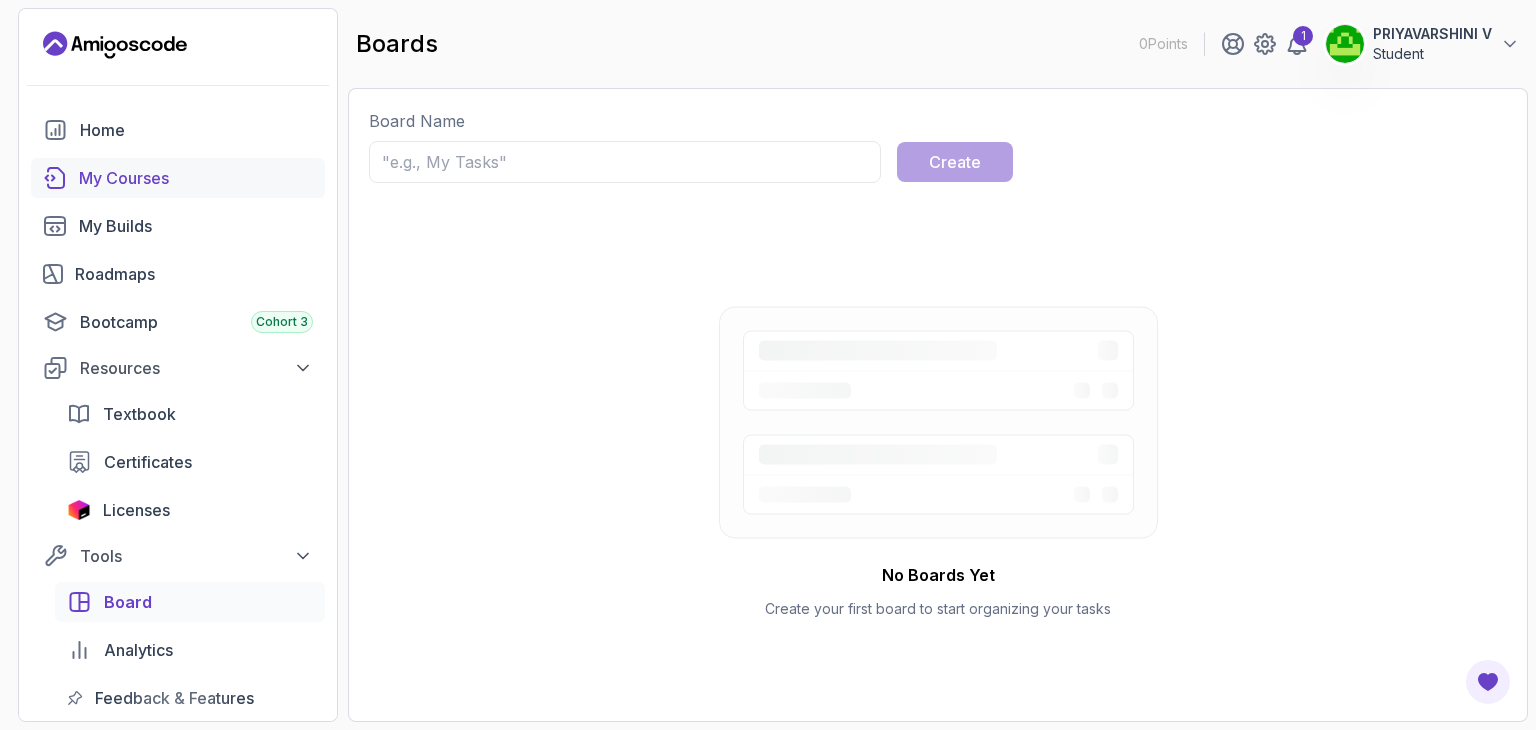 click on "My Courses" at bounding box center [178, 178] 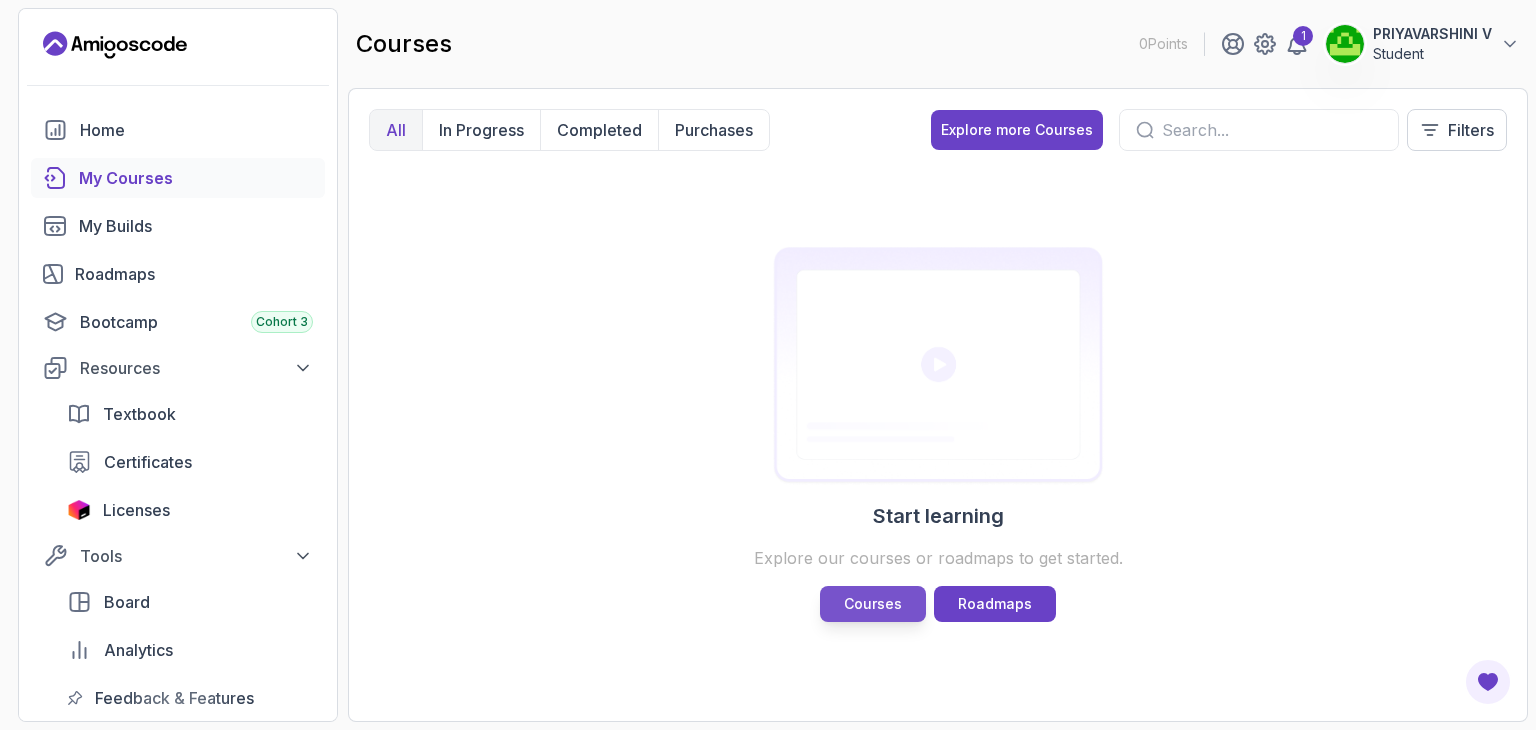 click on "Courses" at bounding box center [873, 604] 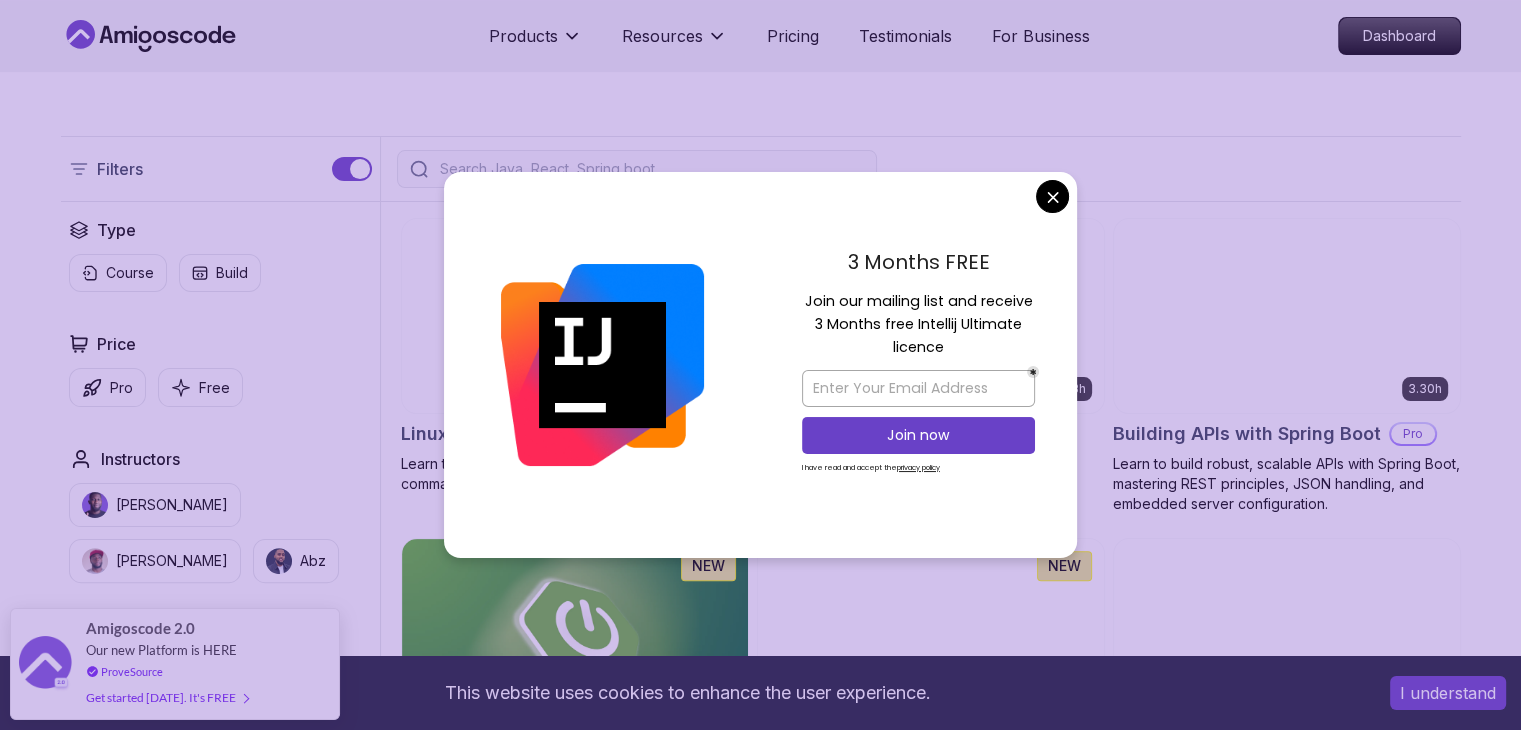 scroll, scrollTop: 411, scrollLeft: 0, axis: vertical 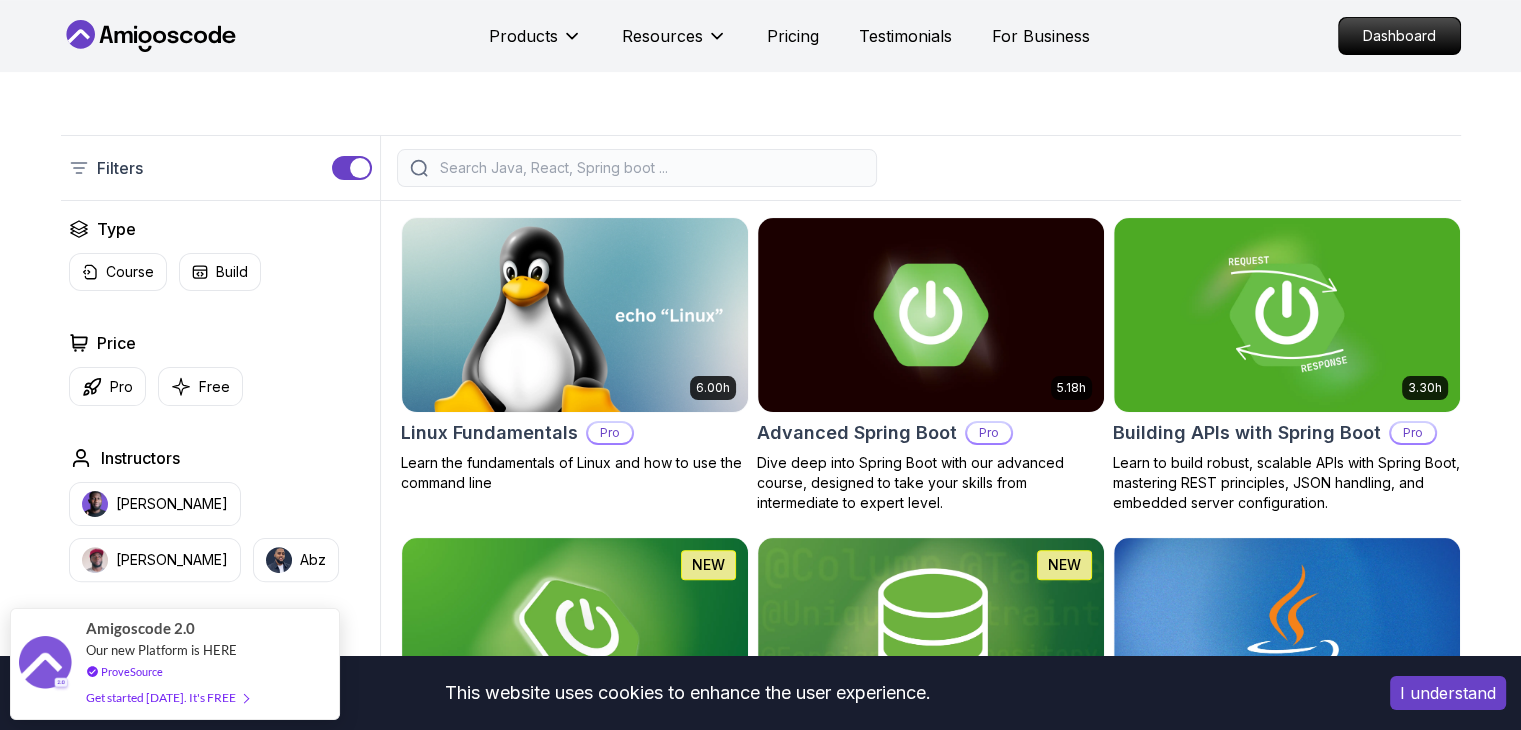click on "This website uses cookies to enhance the user experience. I understand Products Resources Pricing Testimonials For Business Dashboard Products Resources Pricing Testimonials For Business Dashboard All Courses Learn Java, Spring Boot, DevOps & More with Amigoscode Premium Courses Master in-demand skills like Java, Spring Boot, DevOps, React, and more through hands-on, expert-led courses. Advance your software development career with real-world projects and practical learning. Filters Filters Type Course Build Price Pro Free Instructors Nelson Djalo Richard Abz Duration 0-1 Hour 1-3 Hours +3 Hours Track Front End Back End Dev Ops Full Stack Level Junior Mid-level Senior 6.00h Linux Fundamentals Pro Learn the fundamentals of Linux and how to use the command line 5.18h Advanced Spring Boot Pro Dive deep into Spring Boot with our advanced course, designed to take your skills from intermediate to expert level. 3.30h Building APIs with Spring Boot Pro 1.67h NEW Spring Boot for Beginners 6.65h NEW Spring Data JPA Pro" at bounding box center (760, 4514) 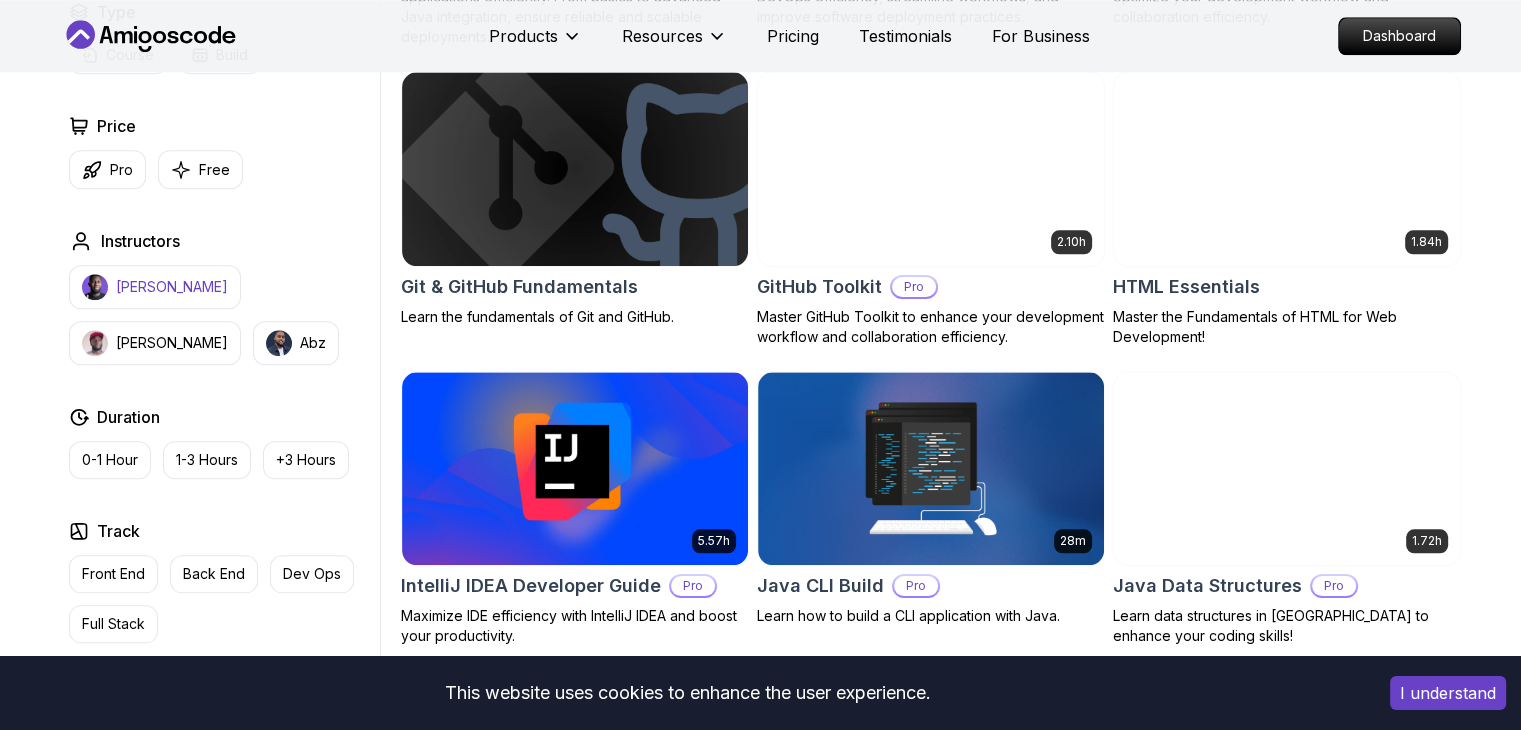 scroll, scrollTop: 2135, scrollLeft: 0, axis: vertical 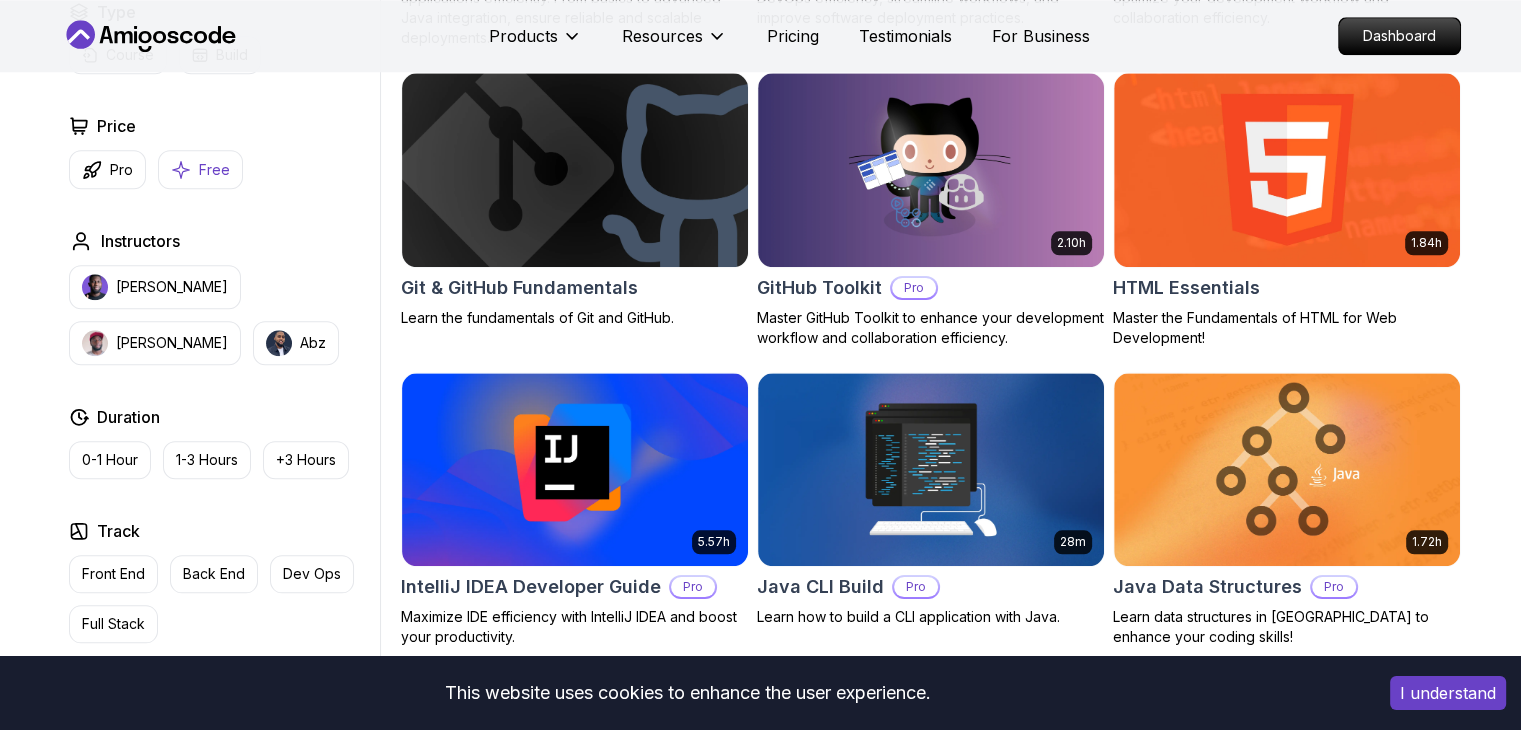 click on "Free" at bounding box center (214, 170) 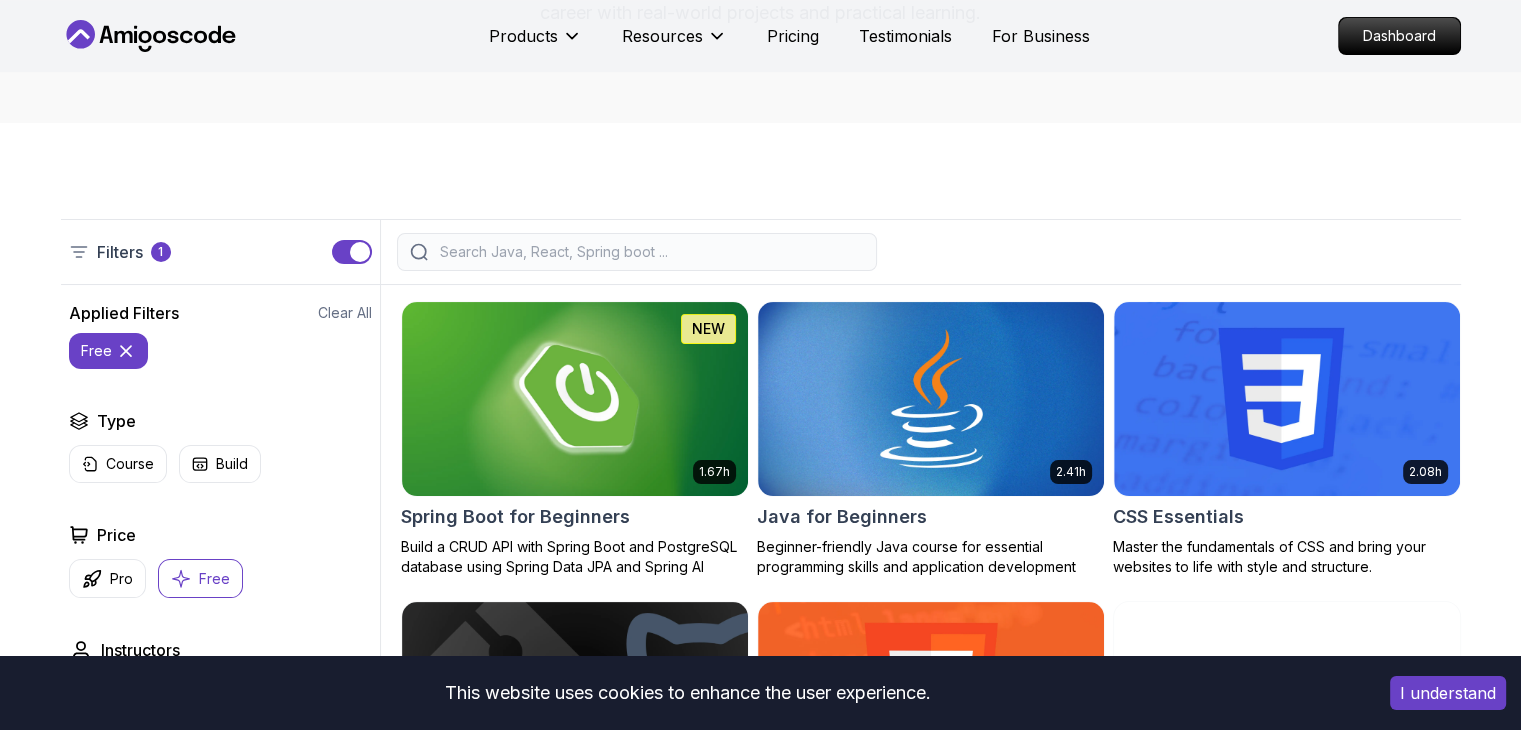 scroll, scrollTop: 356, scrollLeft: 0, axis: vertical 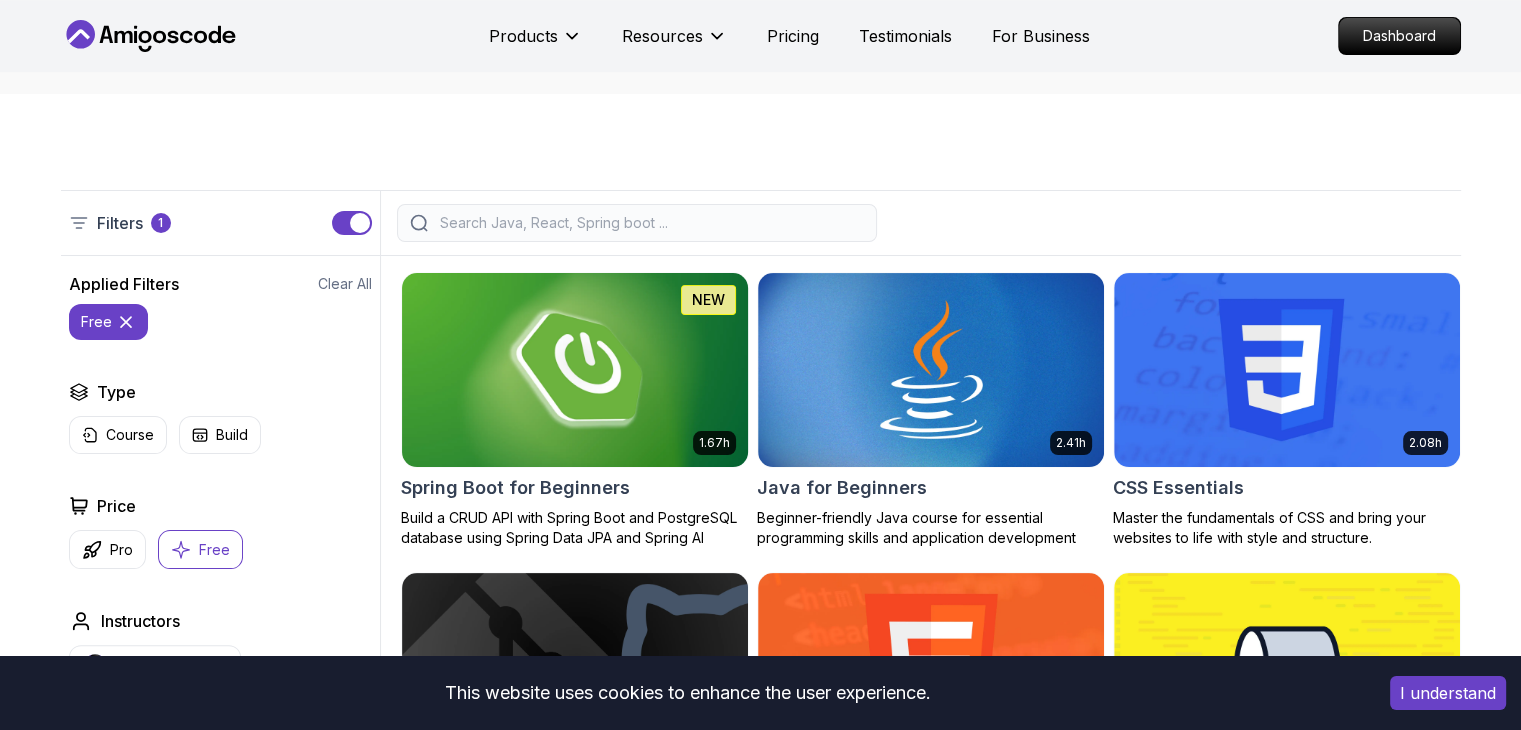 click at bounding box center [574, 369] 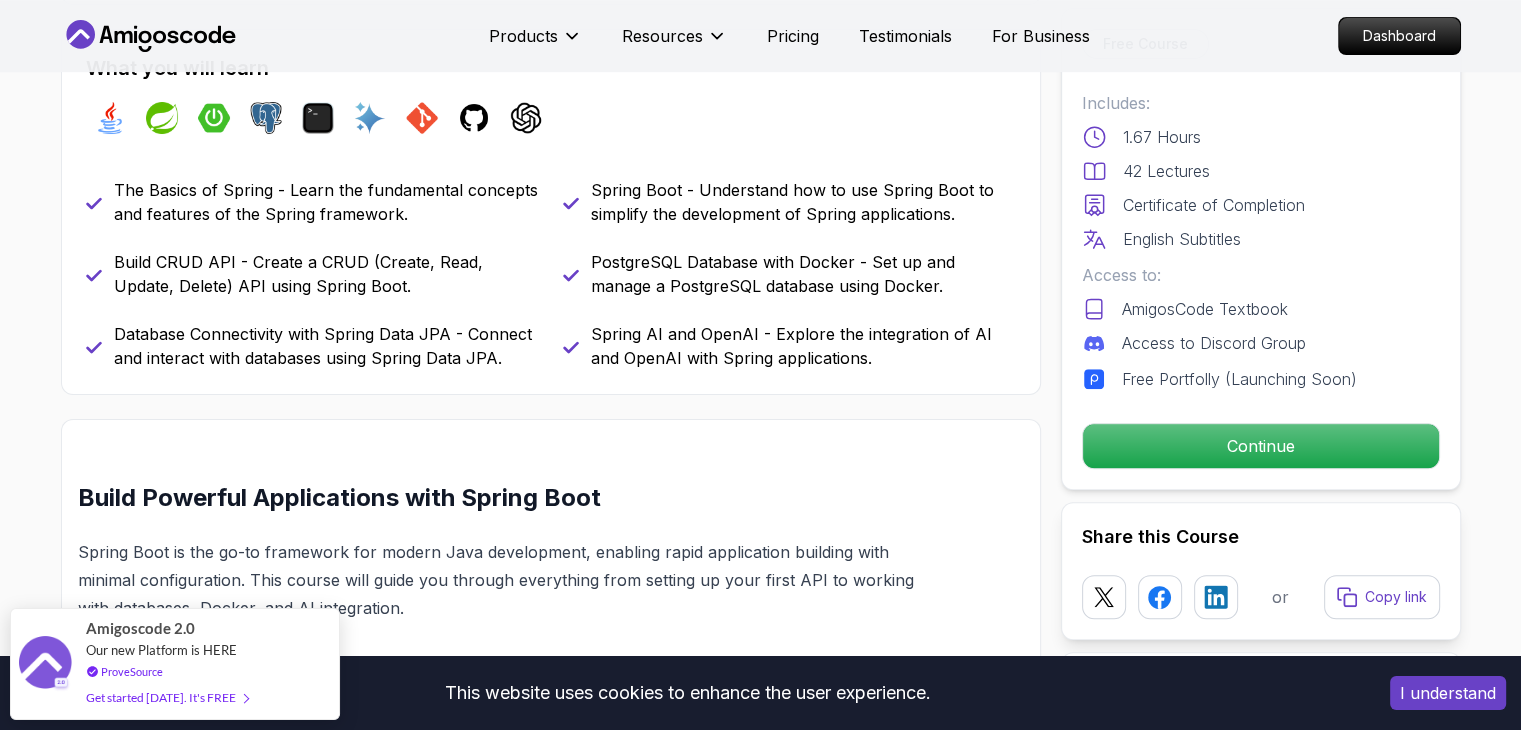 scroll, scrollTop: 844, scrollLeft: 0, axis: vertical 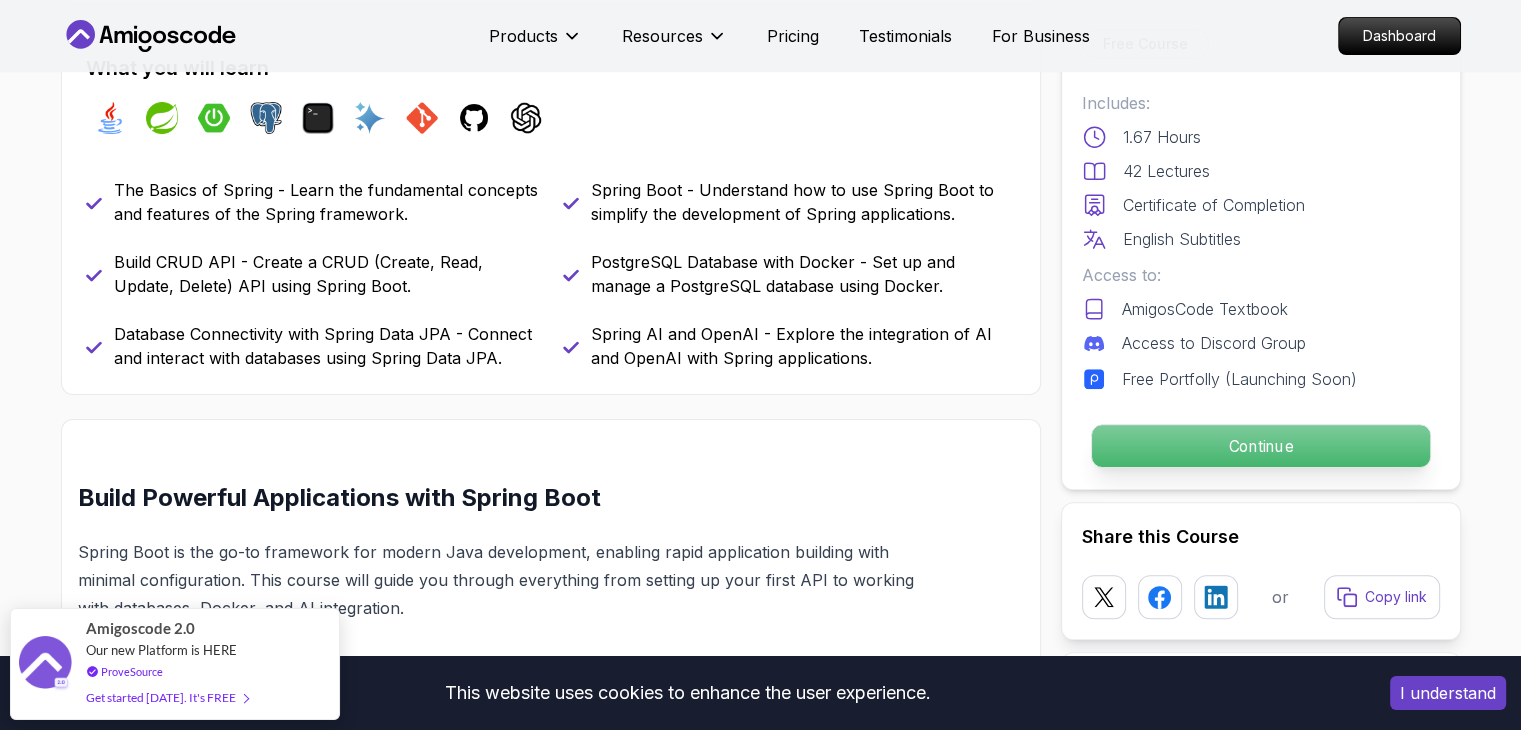click on "Continue" at bounding box center [1260, 446] 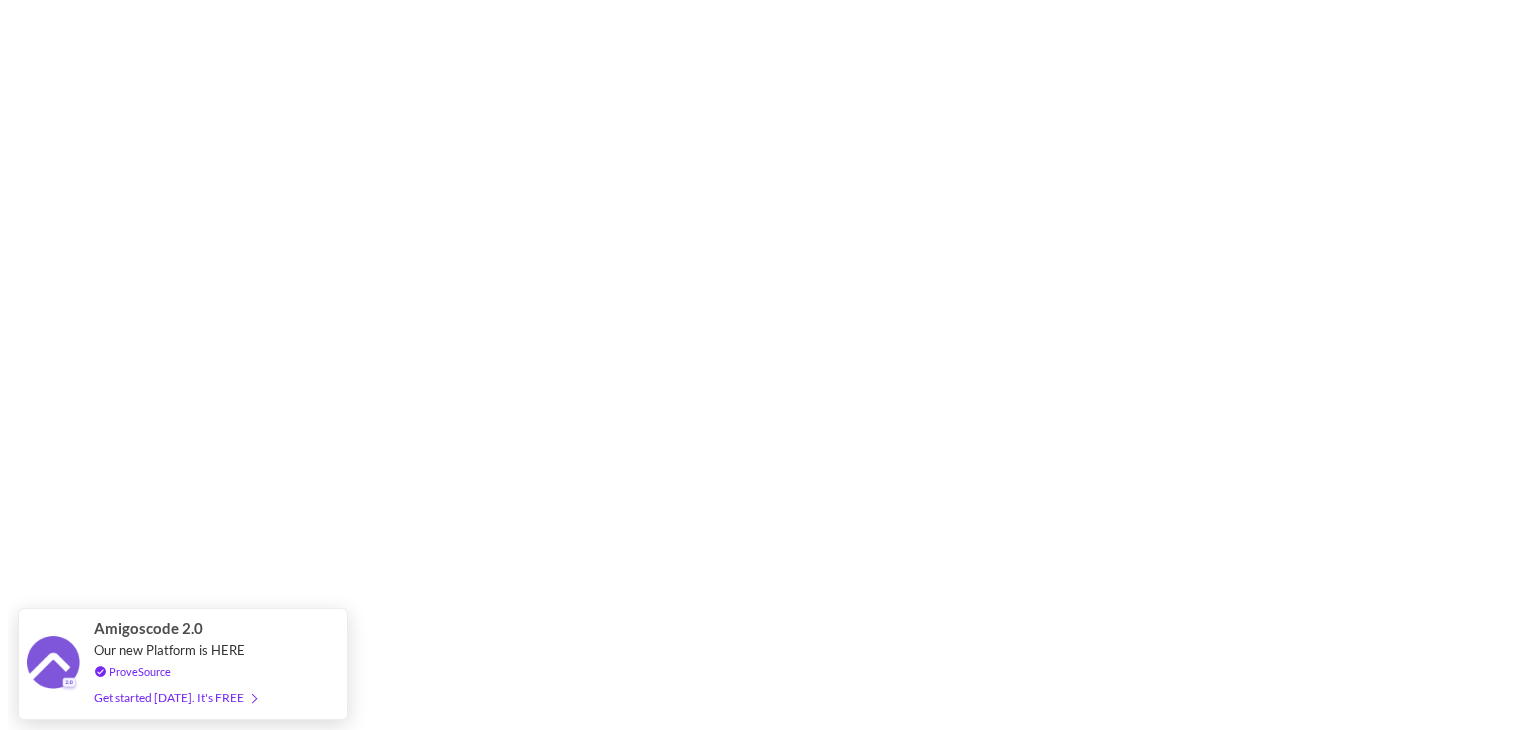 scroll, scrollTop: 0, scrollLeft: 0, axis: both 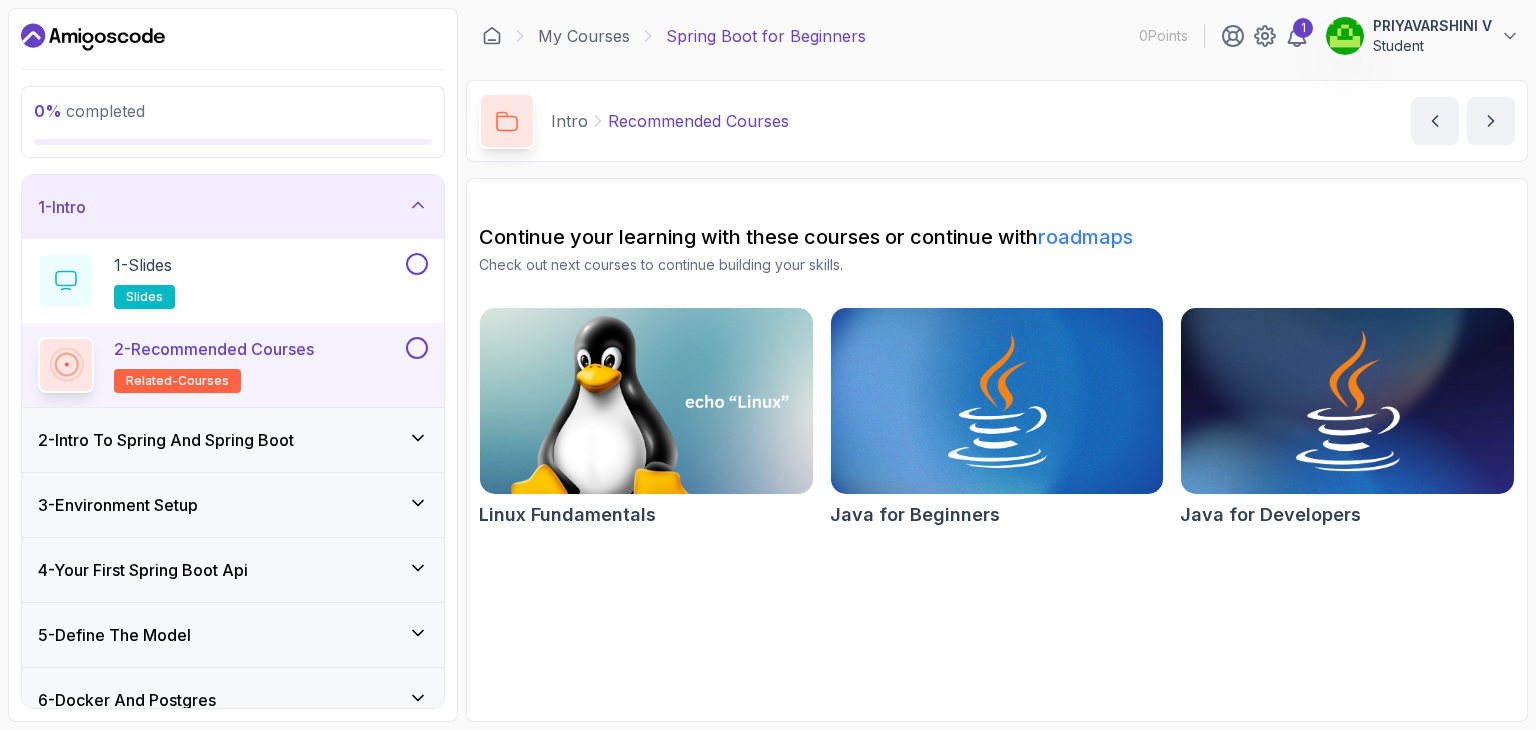 click at bounding box center (1347, 401) 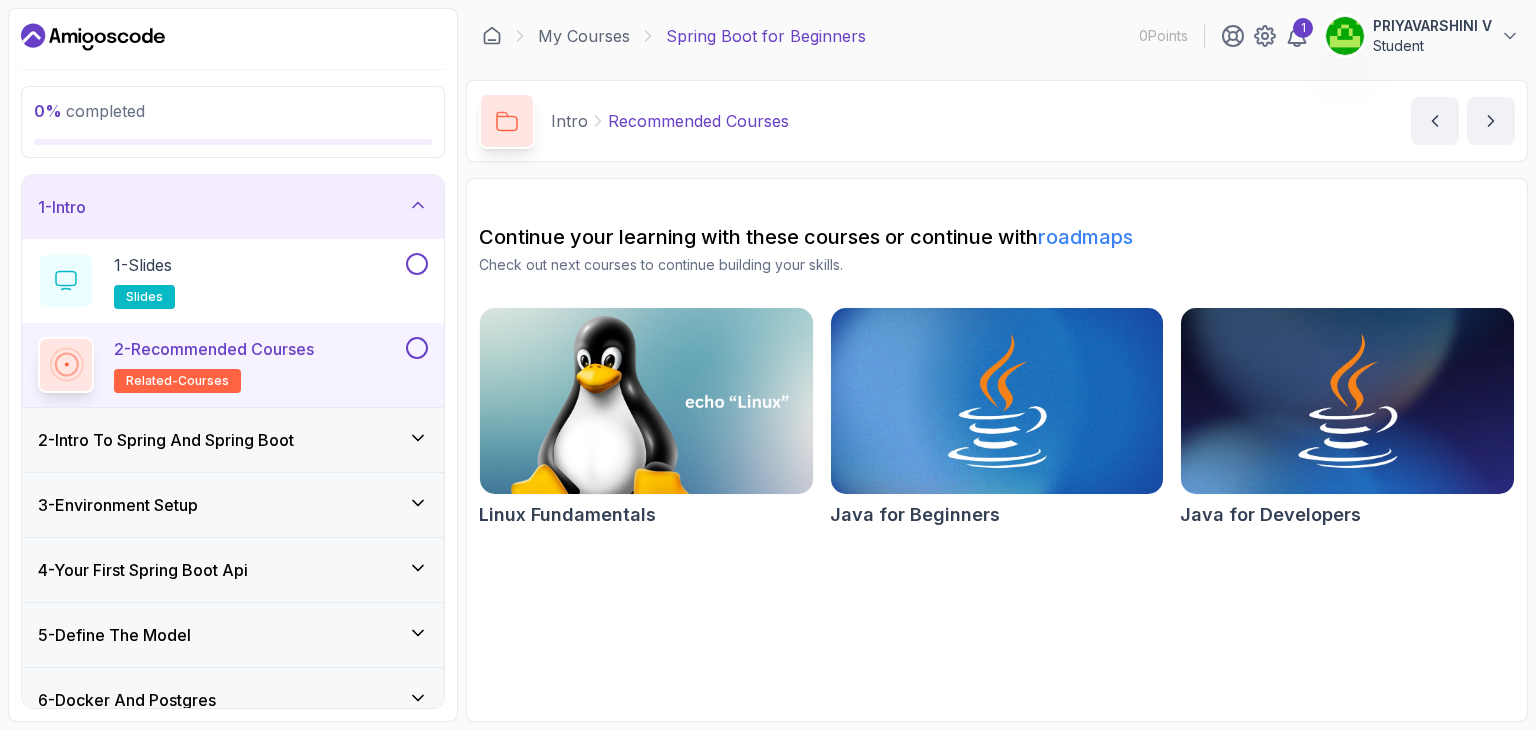 click on "2  -  Intro To Spring And Spring Boot" at bounding box center [233, 440] 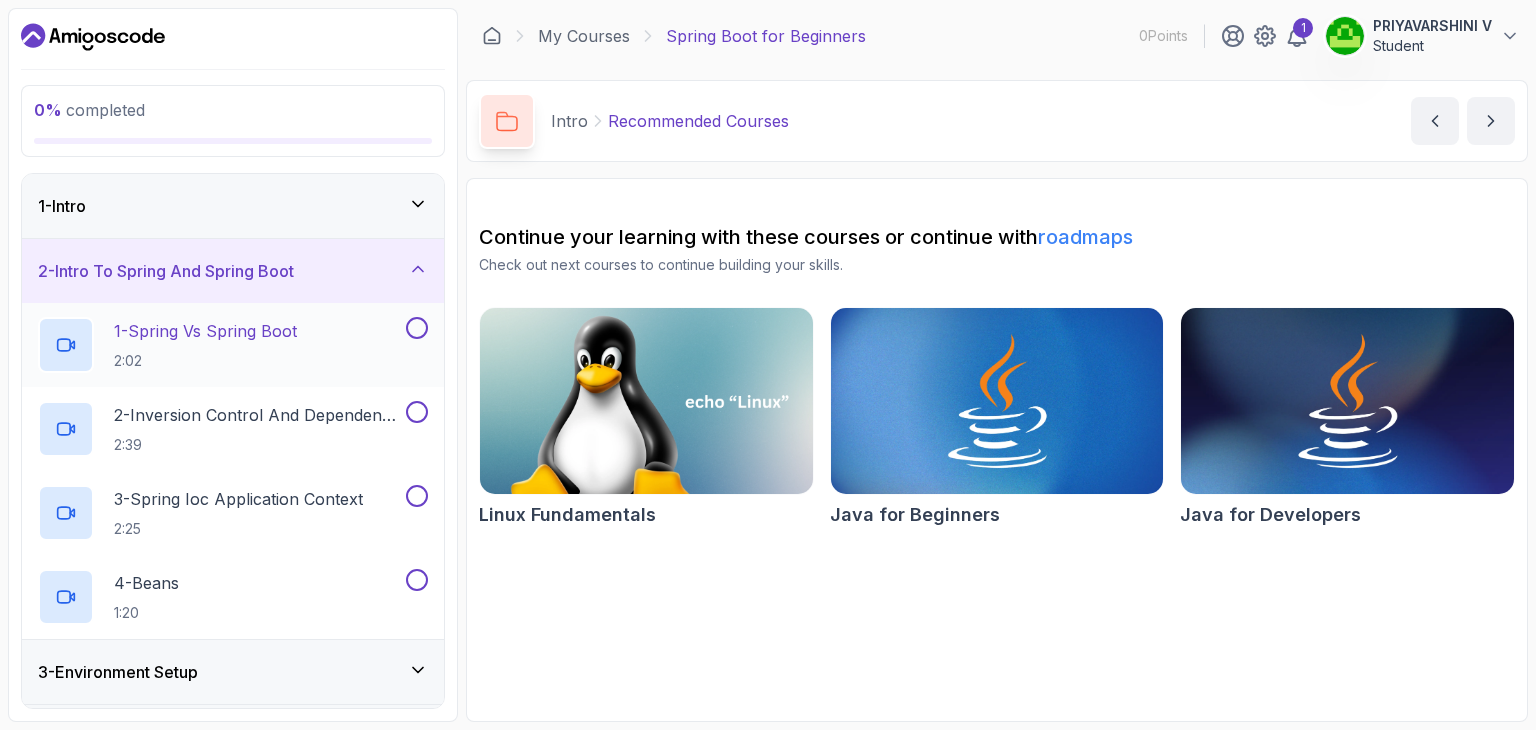 click on "1  -  Spring Vs Spring Boot 2:02" at bounding box center [220, 345] 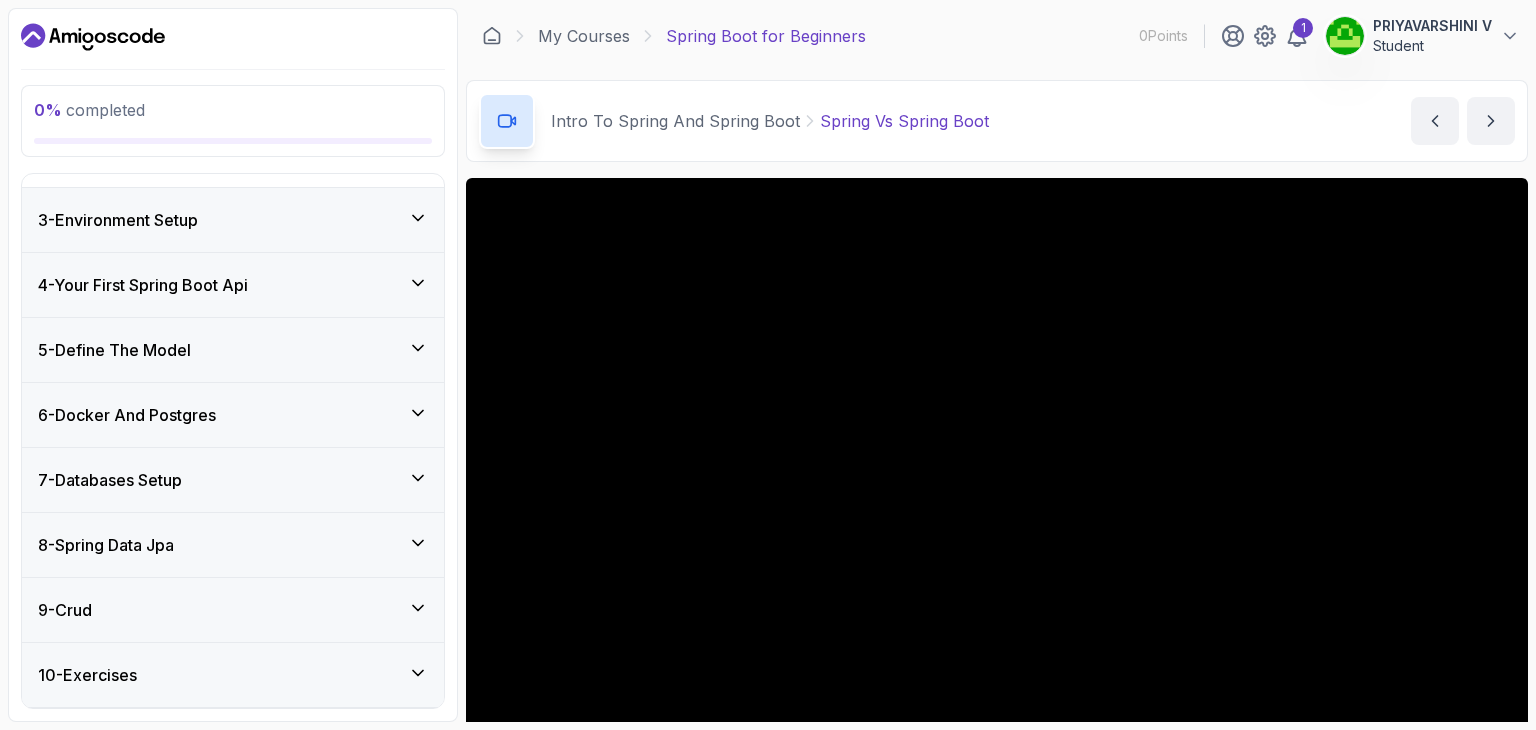 scroll, scrollTop: 0, scrollLeft: 0, axis: both 